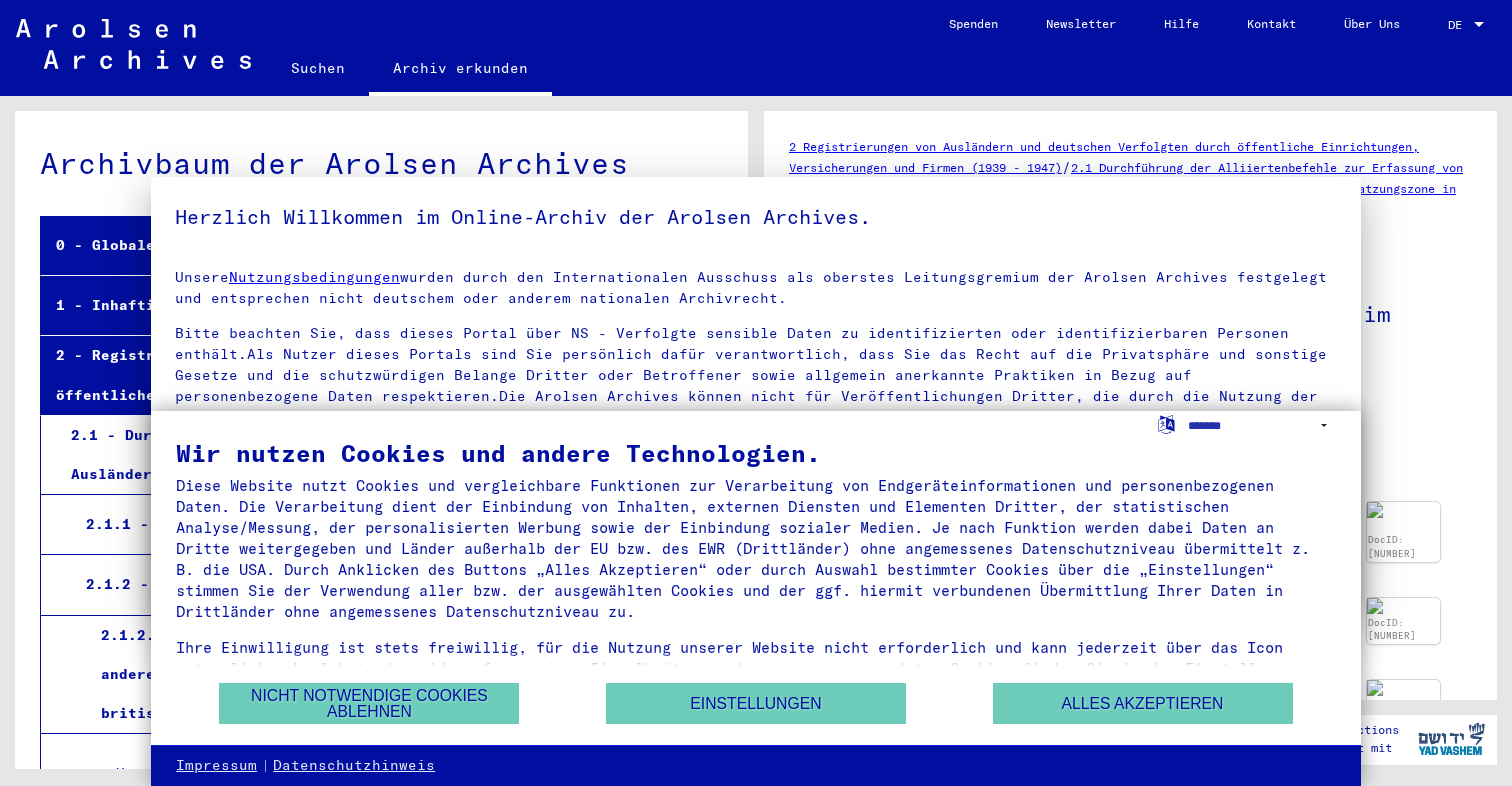 scroll, scrollTop: 0, scrollLeft: 0, axis: both 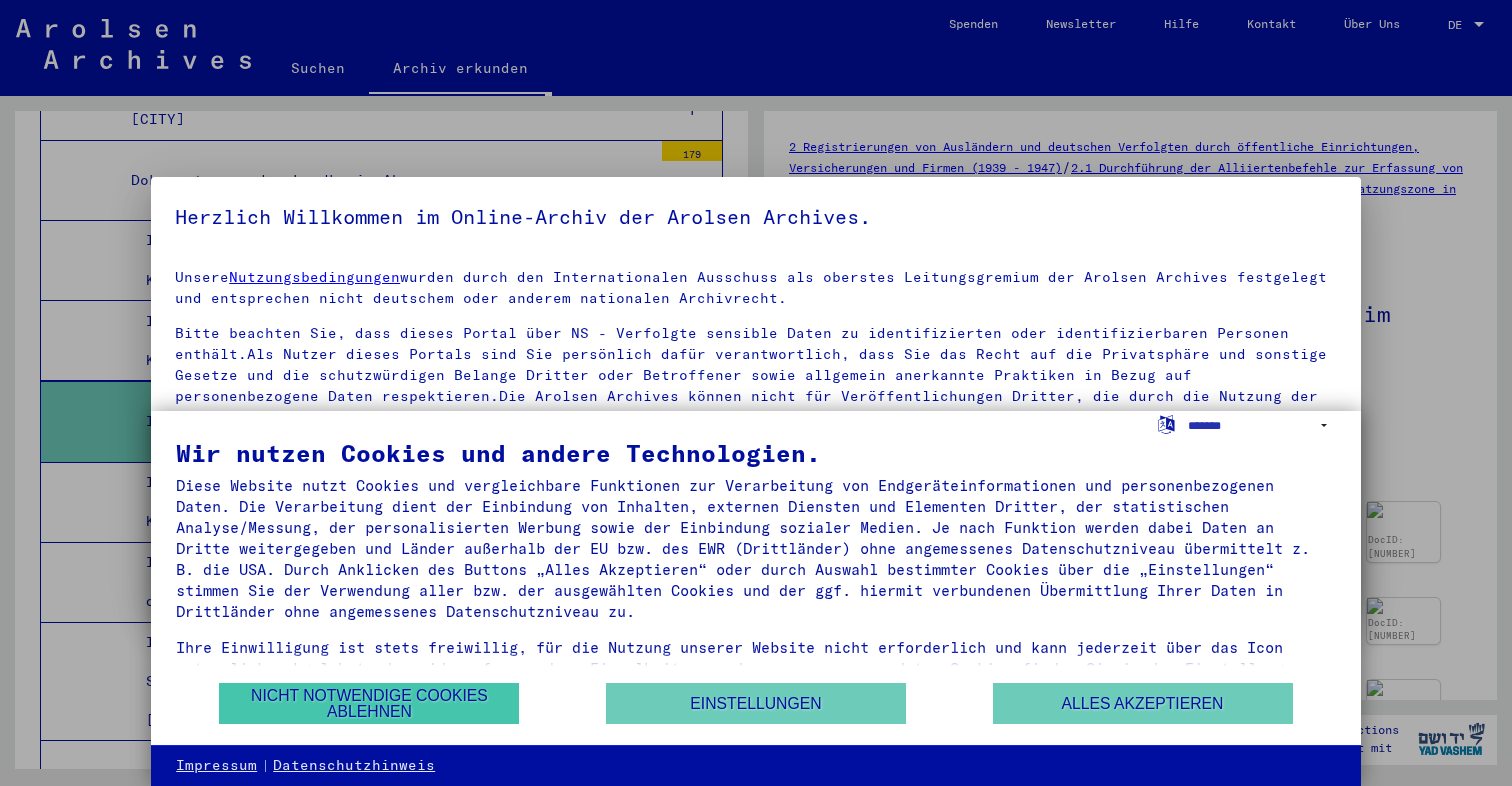 click on "Nicht notwendige Cookies ablehnen" at bounding box center (369, 703) 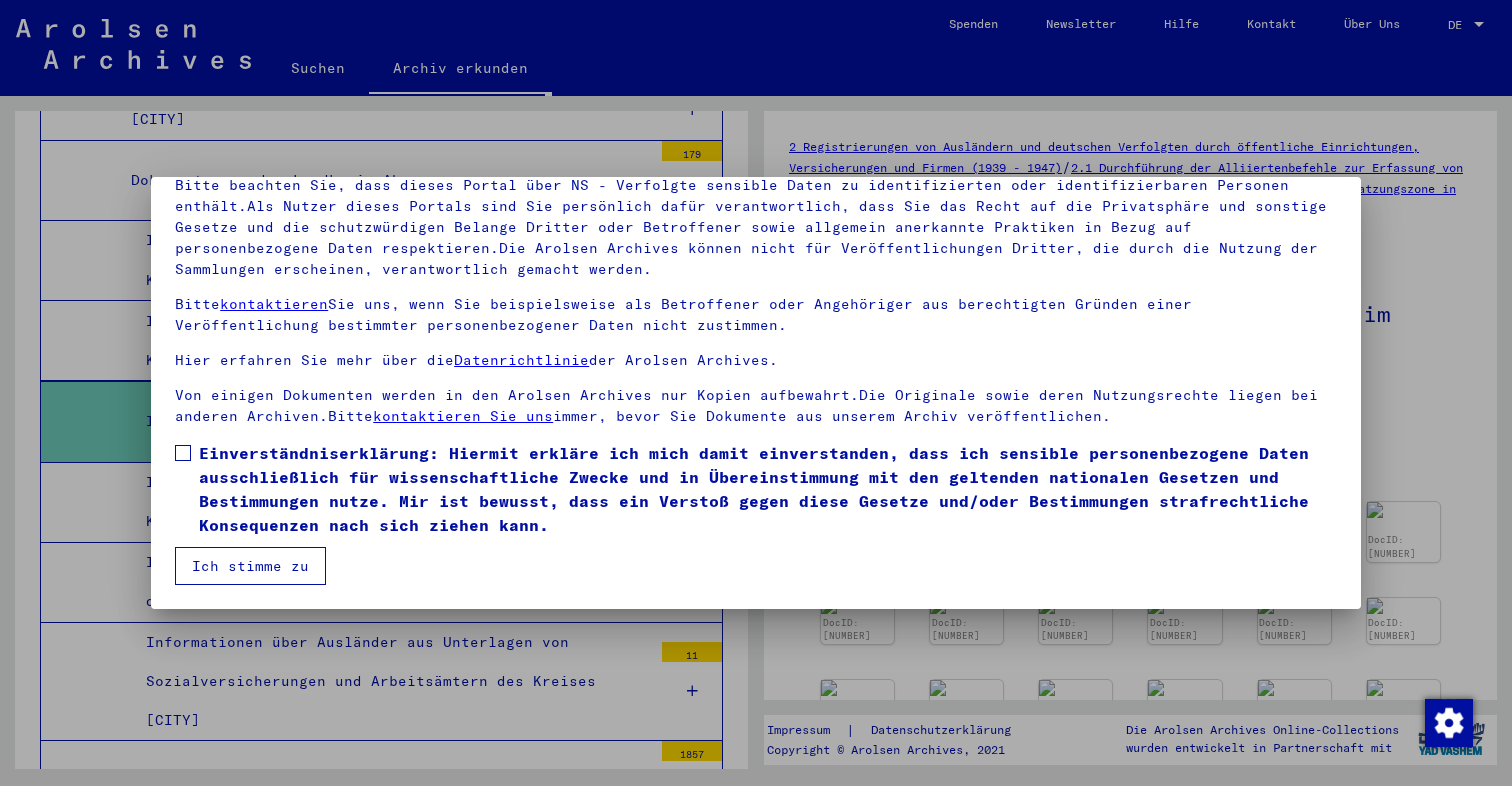 scroll, scrollTop: 148, scrollLeft: 0, axis: vertical 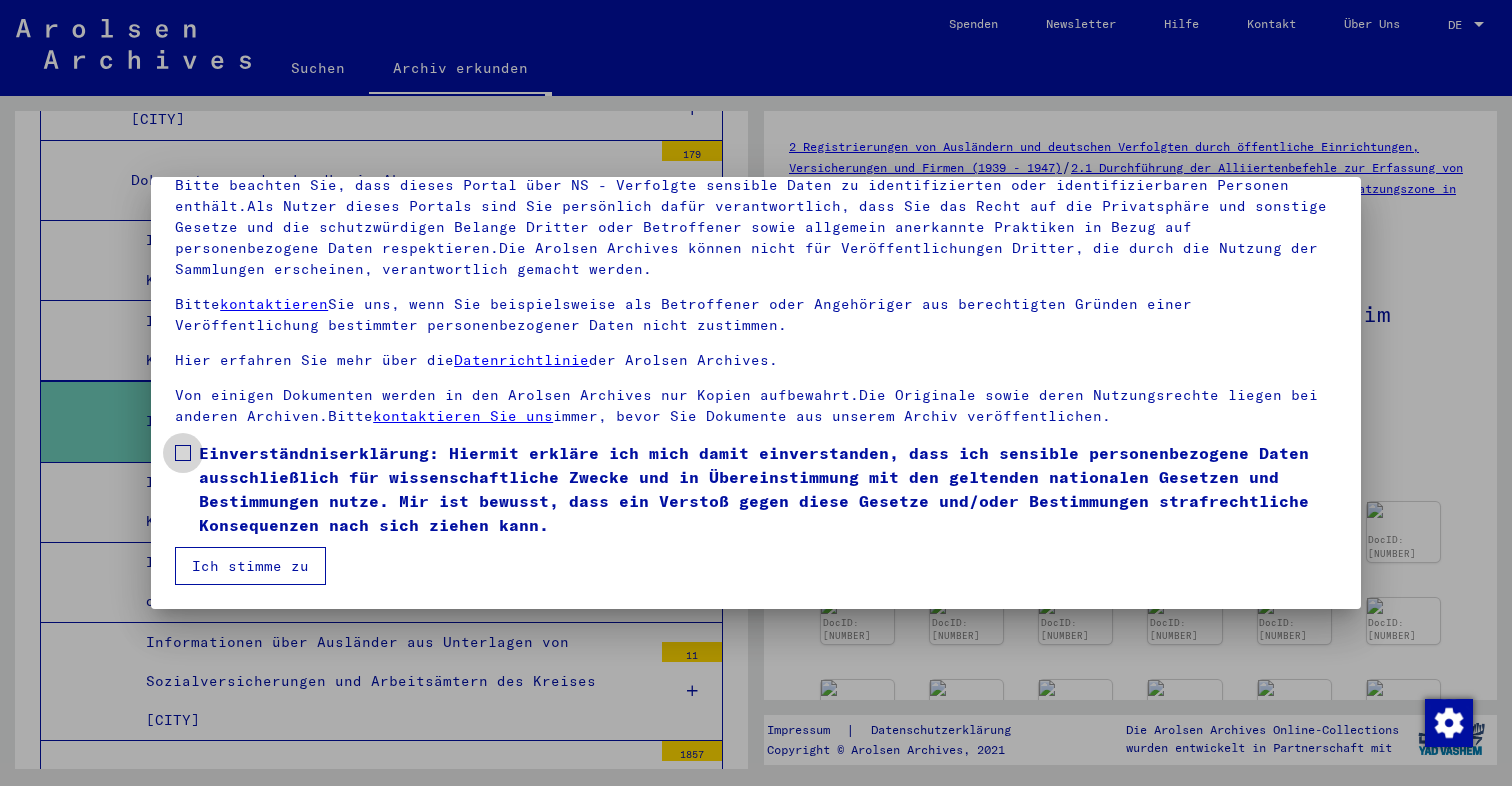 click at bounding box center [183, 453] 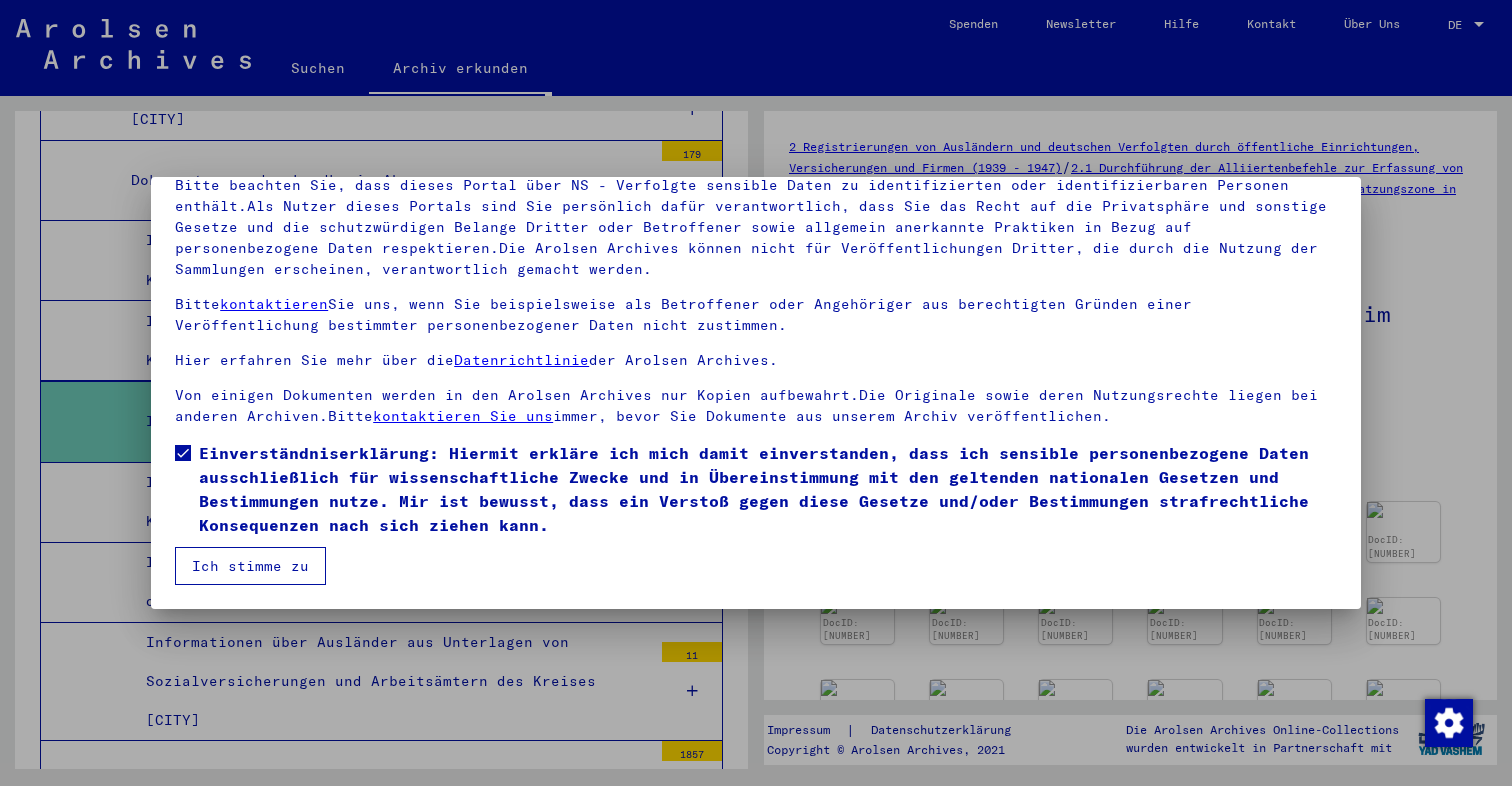 click on "Ich stimme zu" at bounding box center [250, 566] 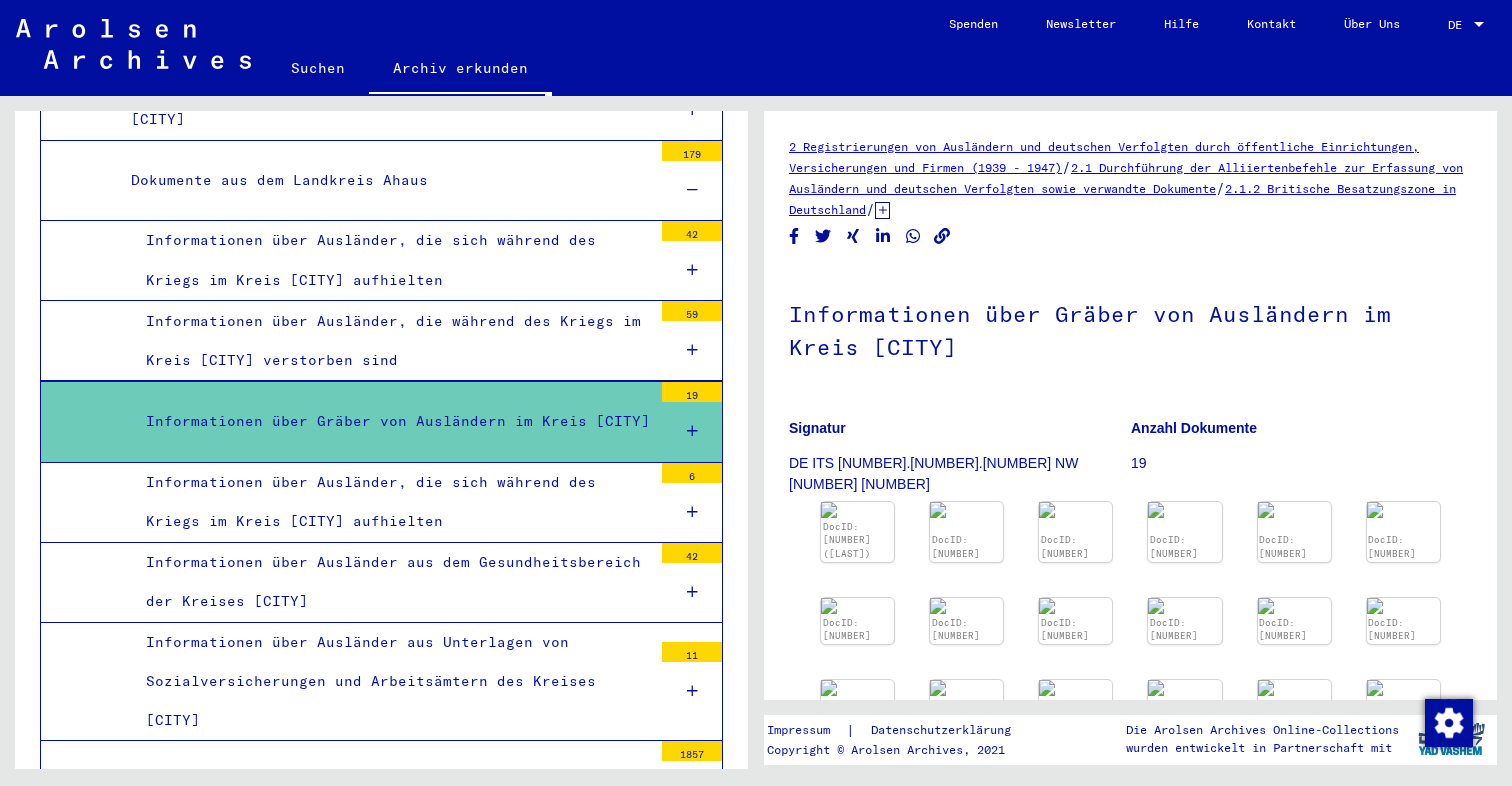 click on "Informationen über Ausländer, die sich während des Kriegs im Kreis [CITY] aufhielten" at bounding box center [391, 260] 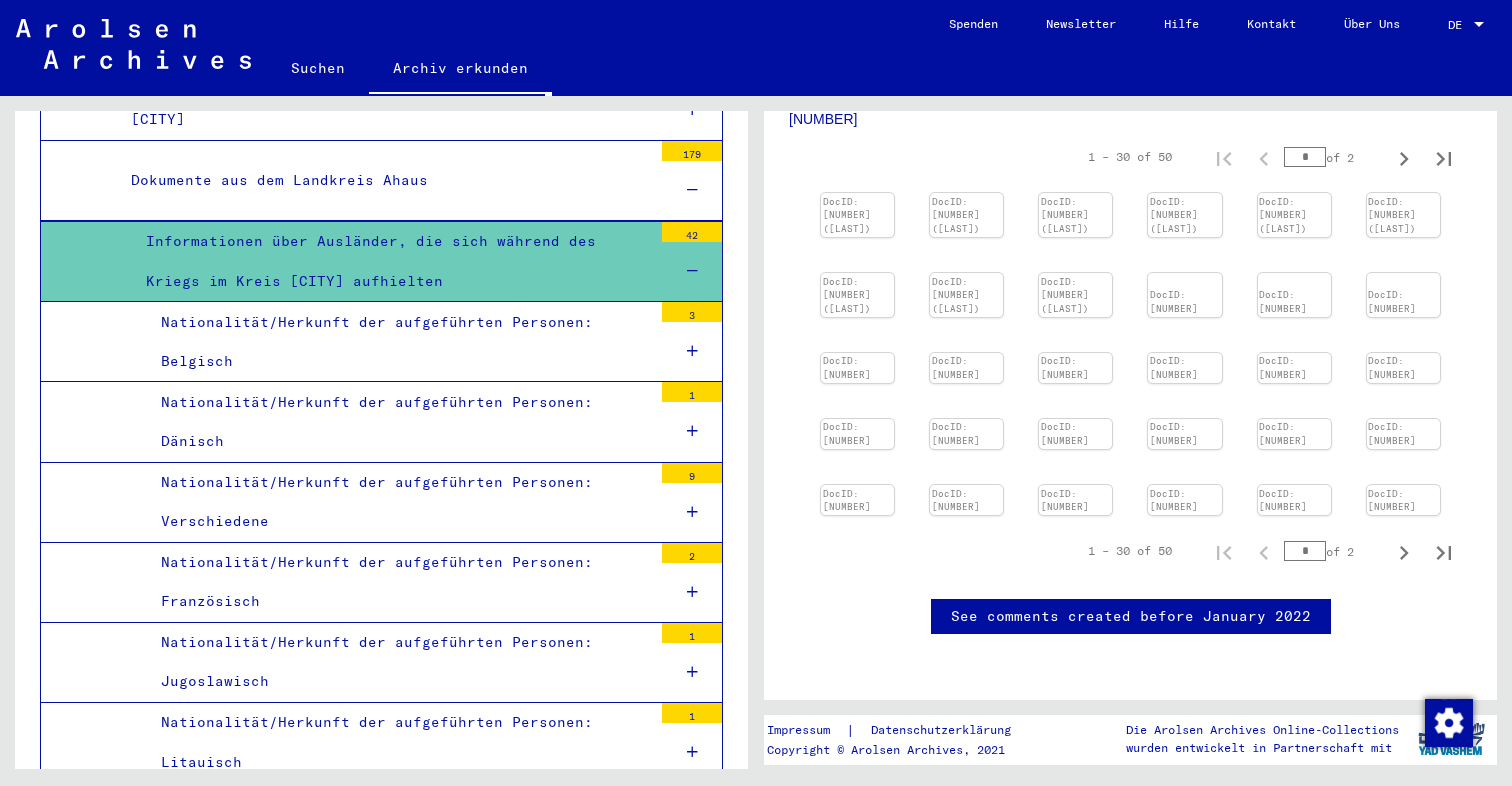 scroll, scrollTop: 467, scrollLeft: 0, axis: vertical 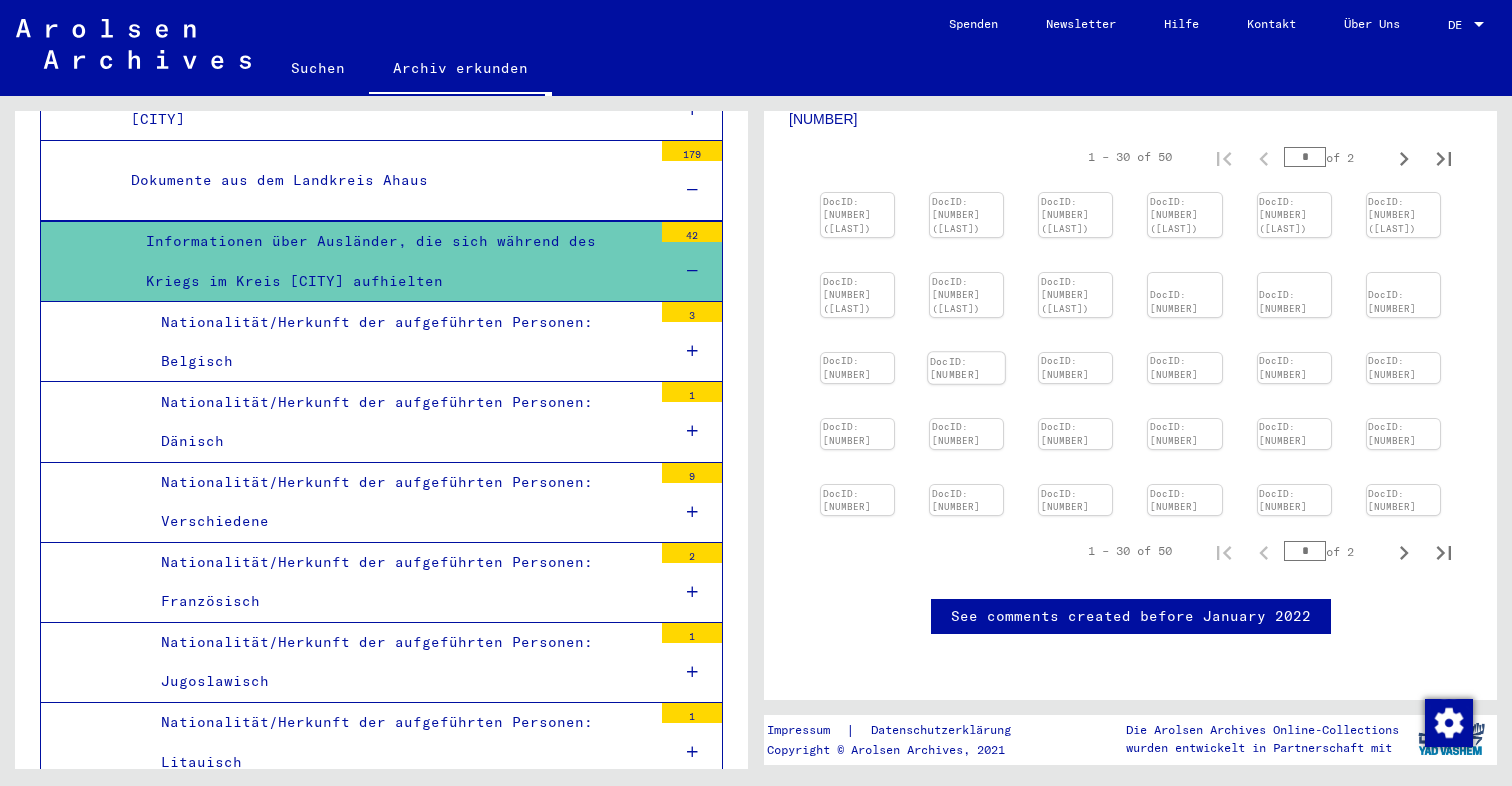 click at bounding box center (857, 193) 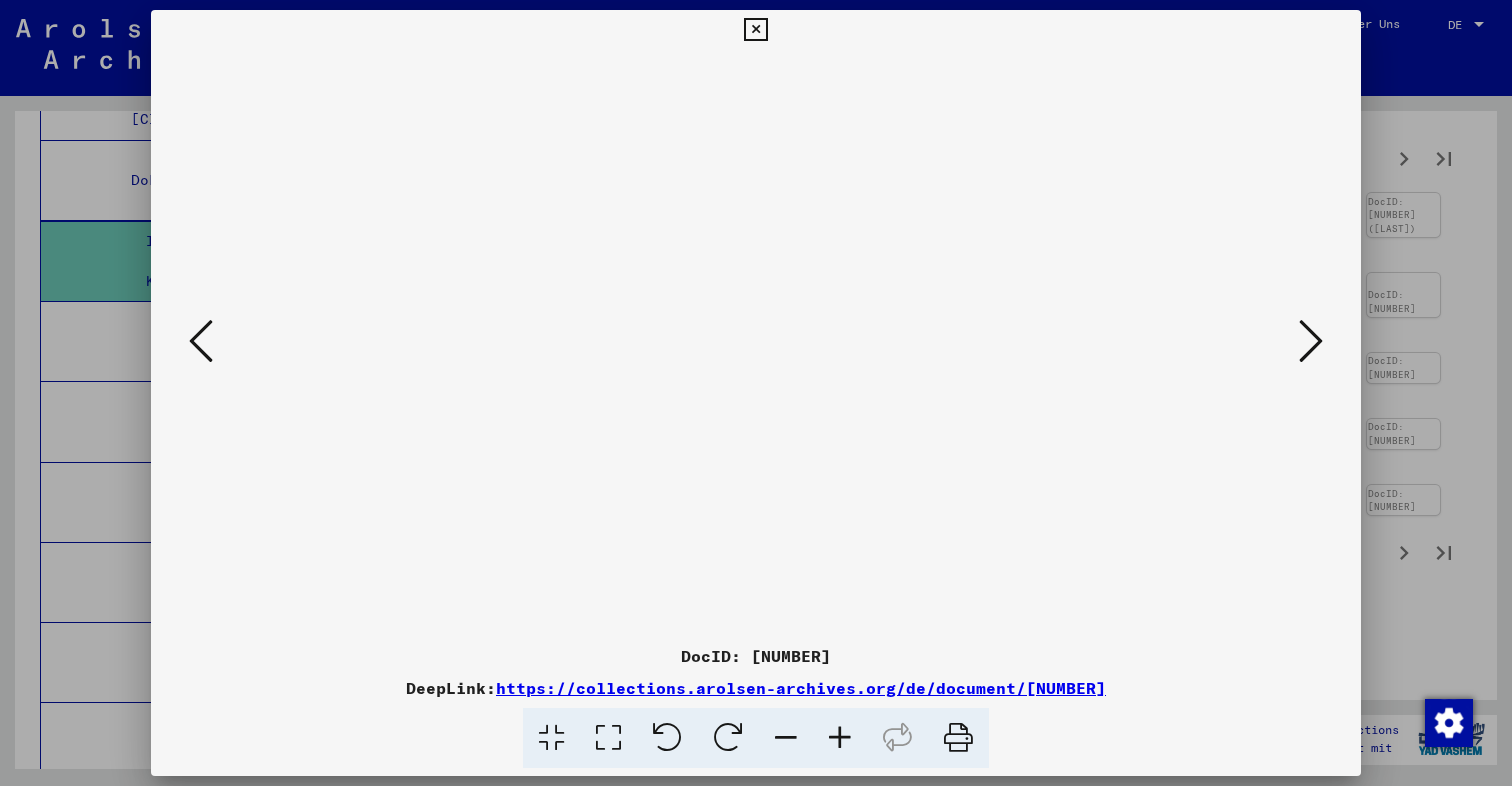 click at bounding box center (1311, 341) 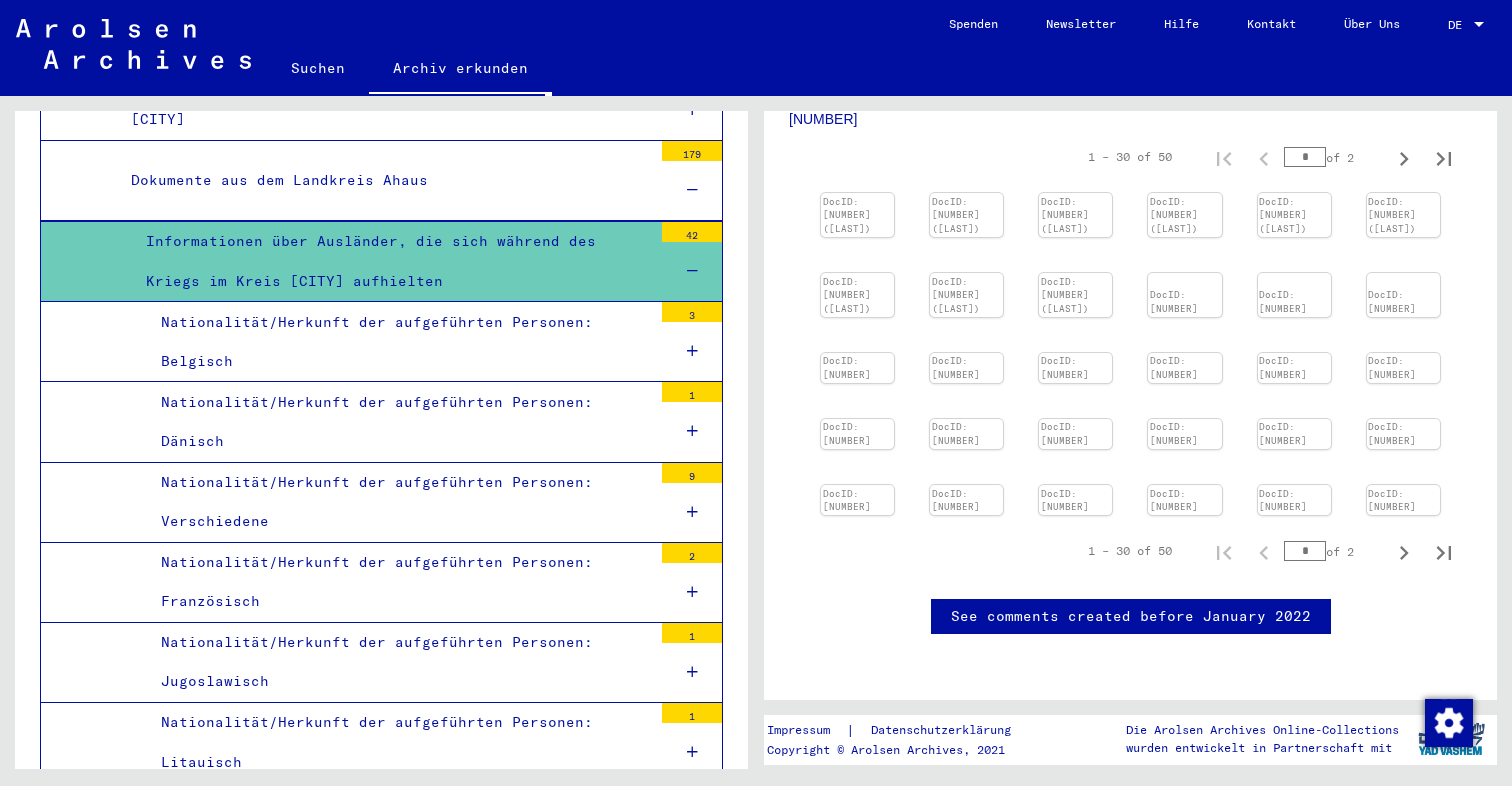 scroll, scrollTop: 1000, scrollLeft: 0, axis: vertical 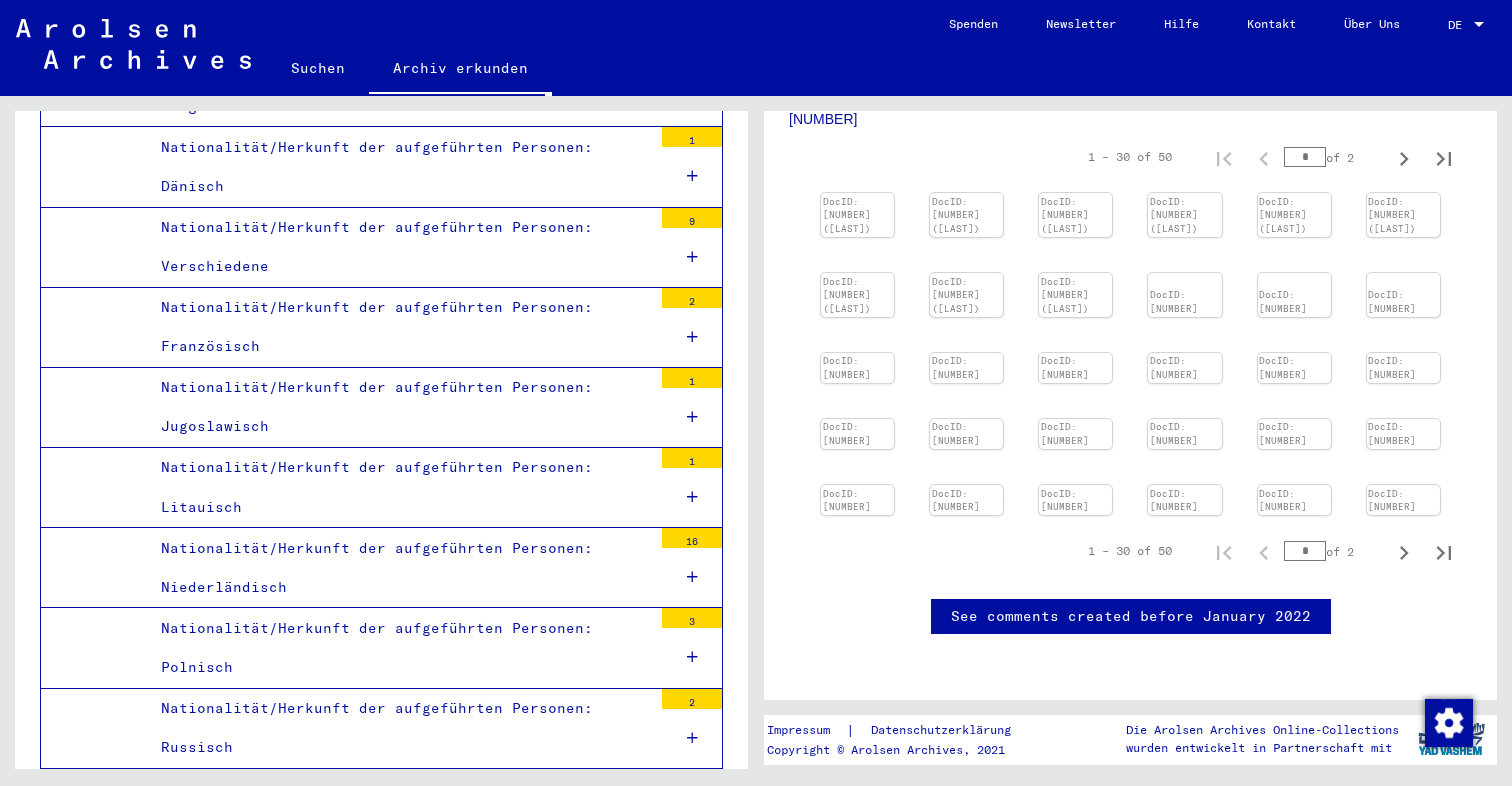 click on "Nationalität/Herkunft der aufgeführten Personen: Polnisch" at bounding box center [399, 648] 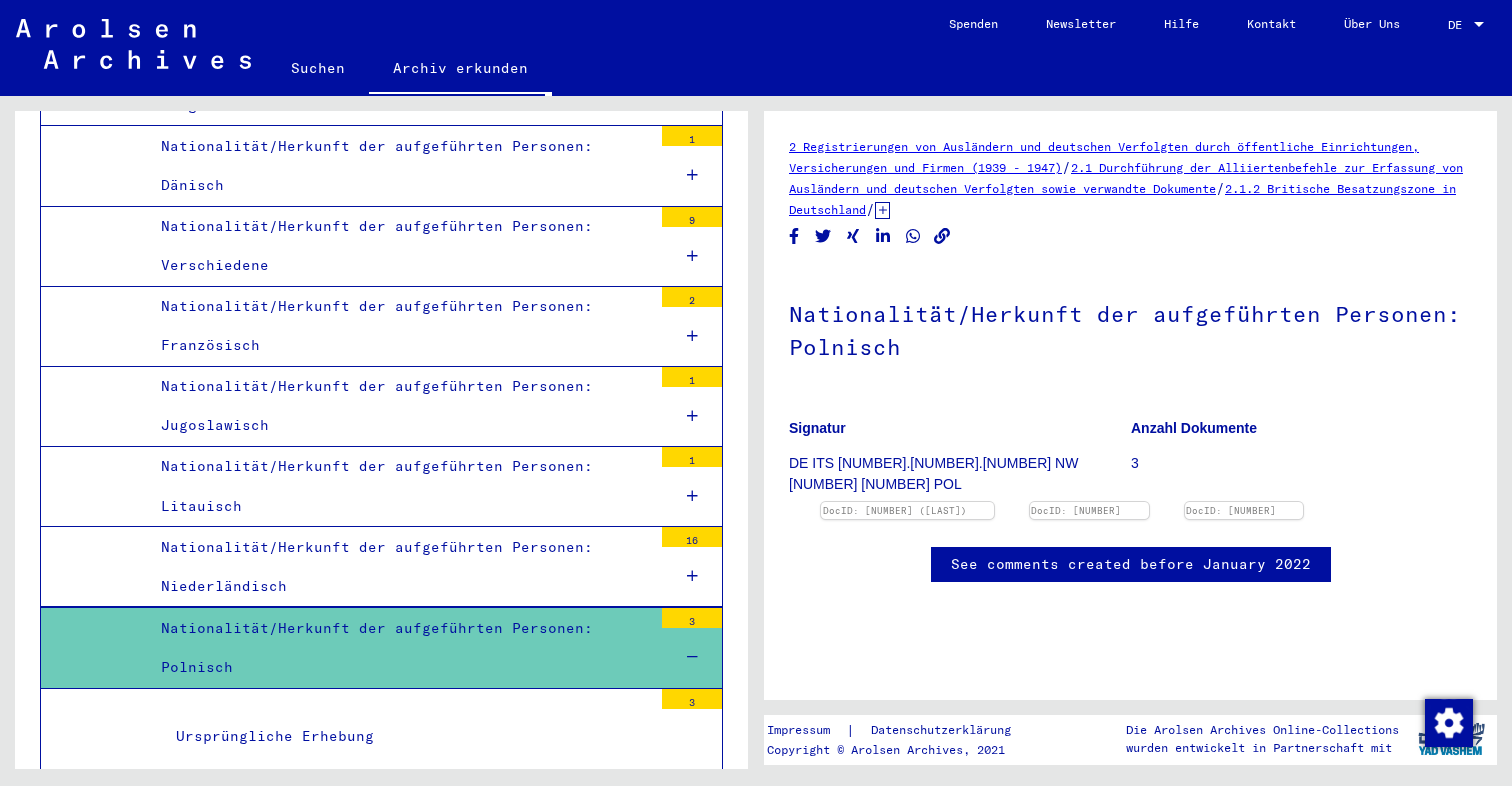 scroll, scrollTop: 0, scrollLeft: 0, axis: both 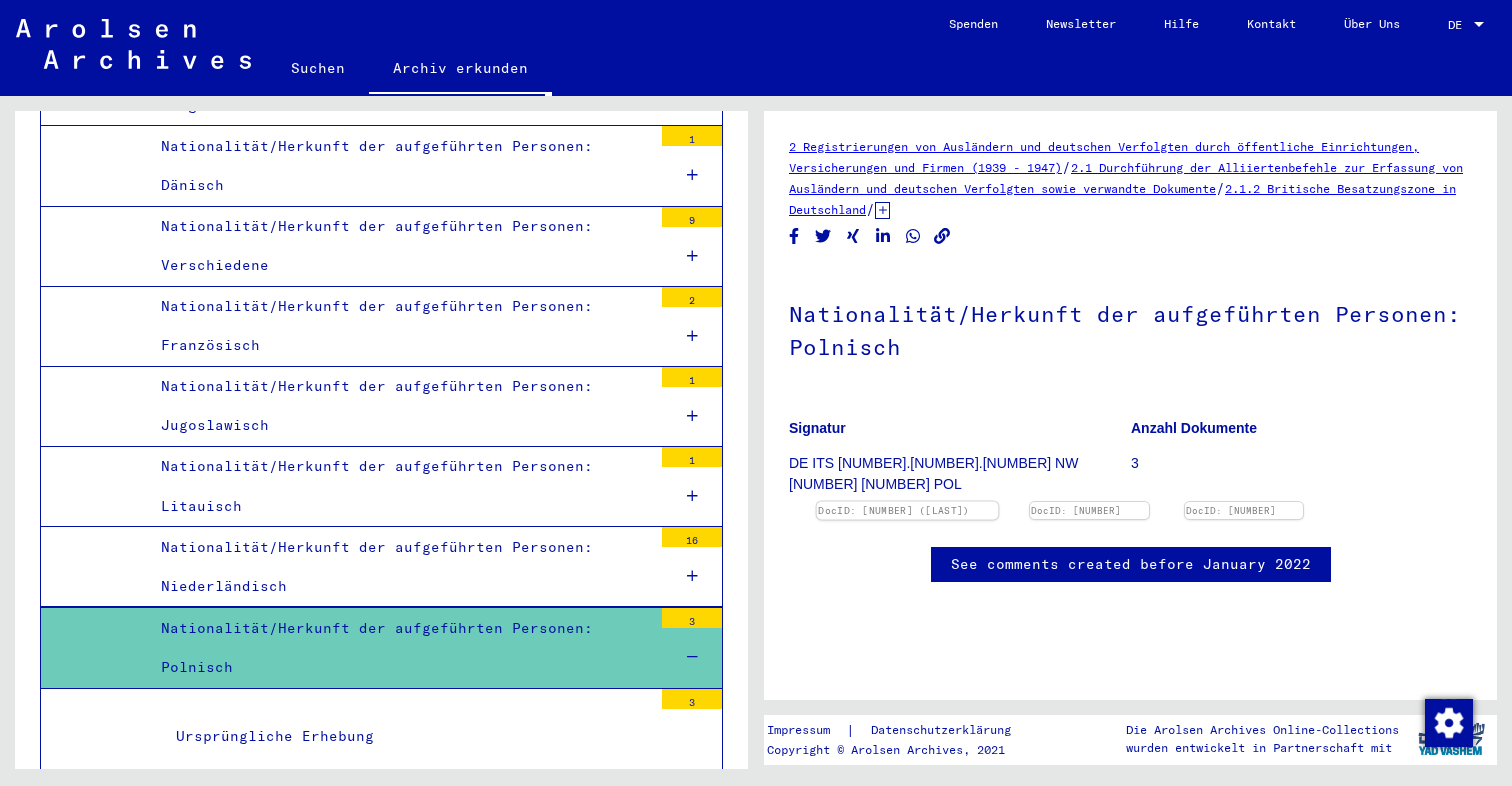 click at bounding box center [907, 502] 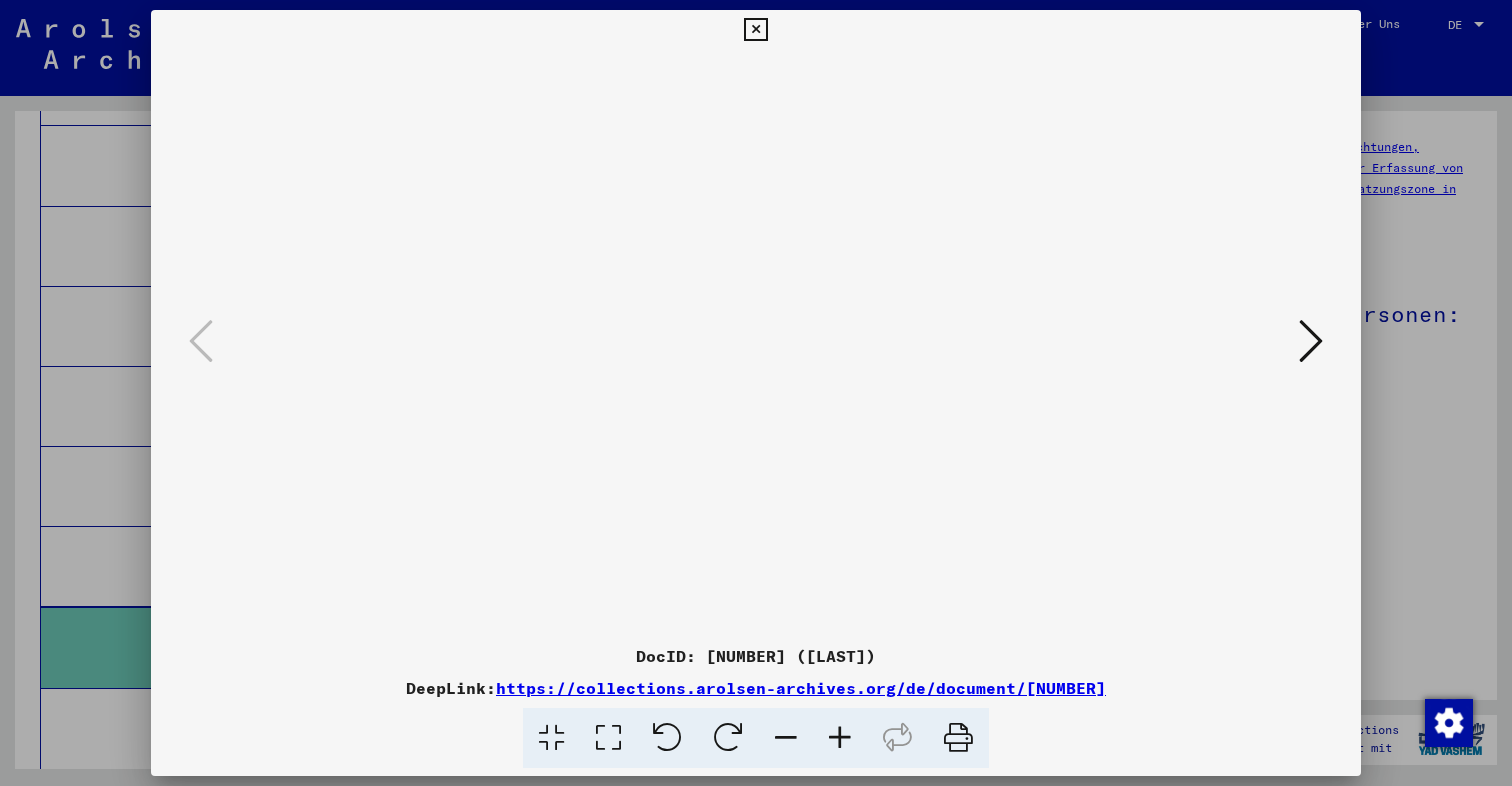 click at bounding box center [1311, 341] 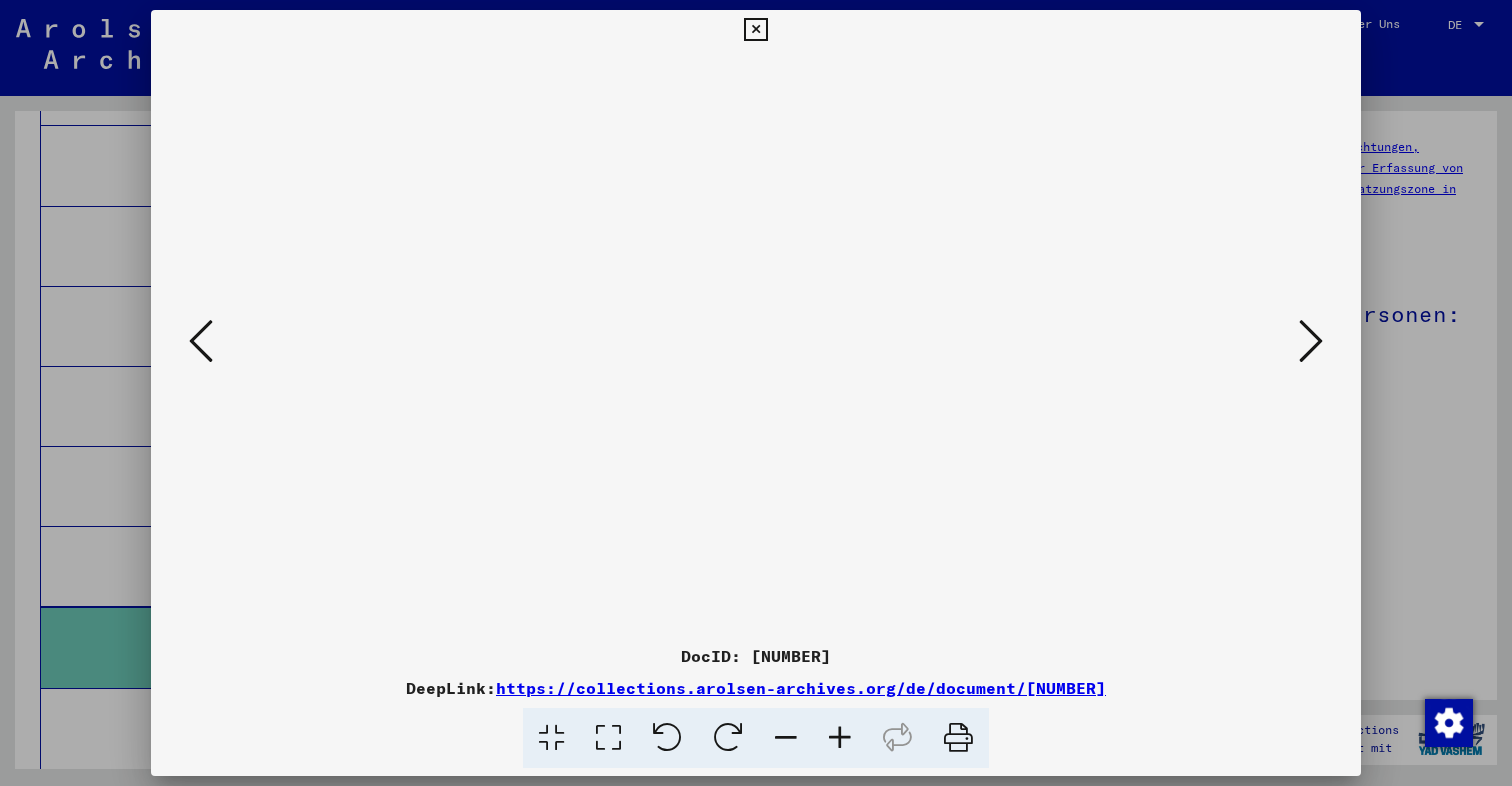 click at bounding box center (1311, 341) 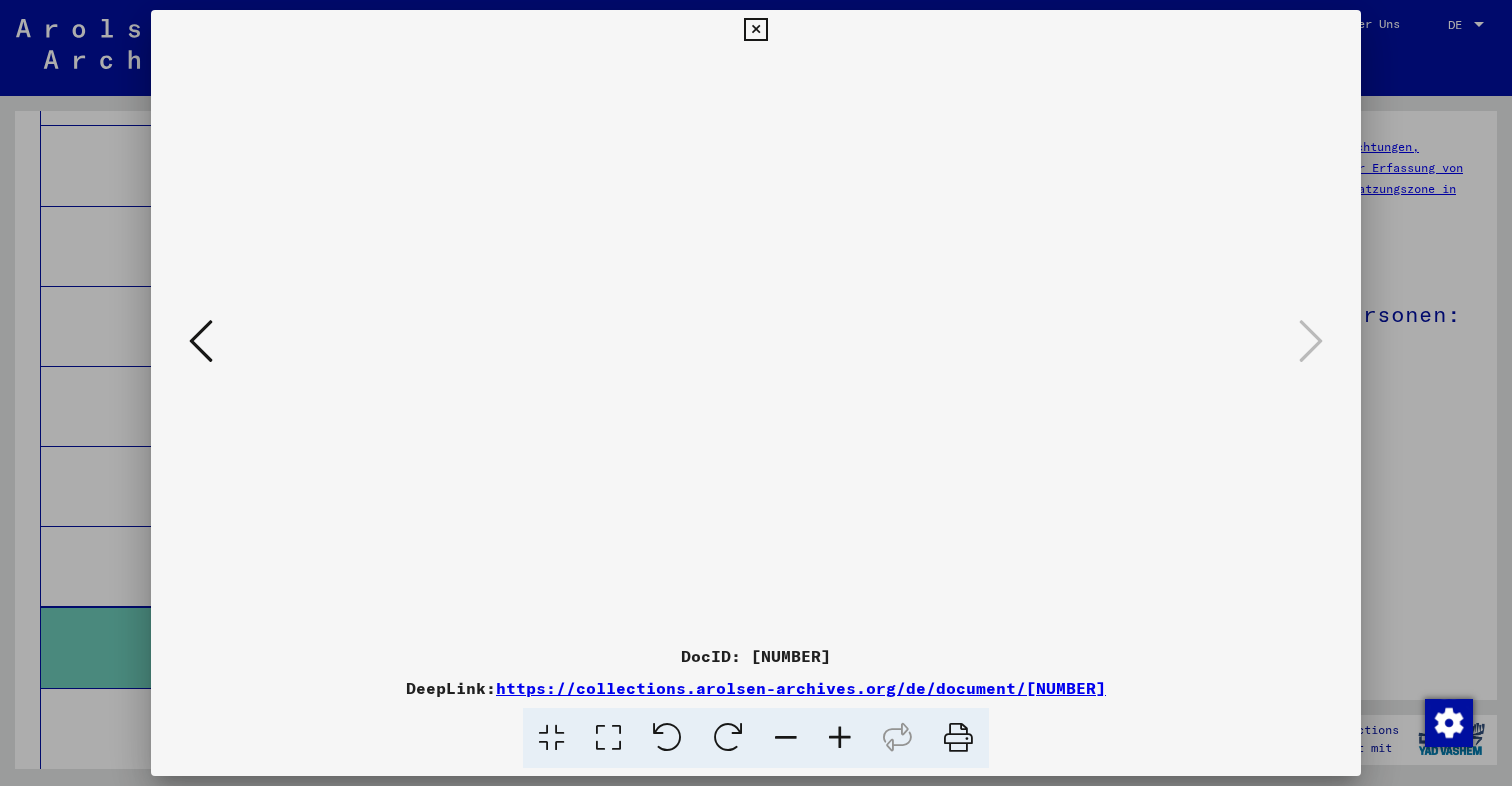 click at bounding box center (755, 30) 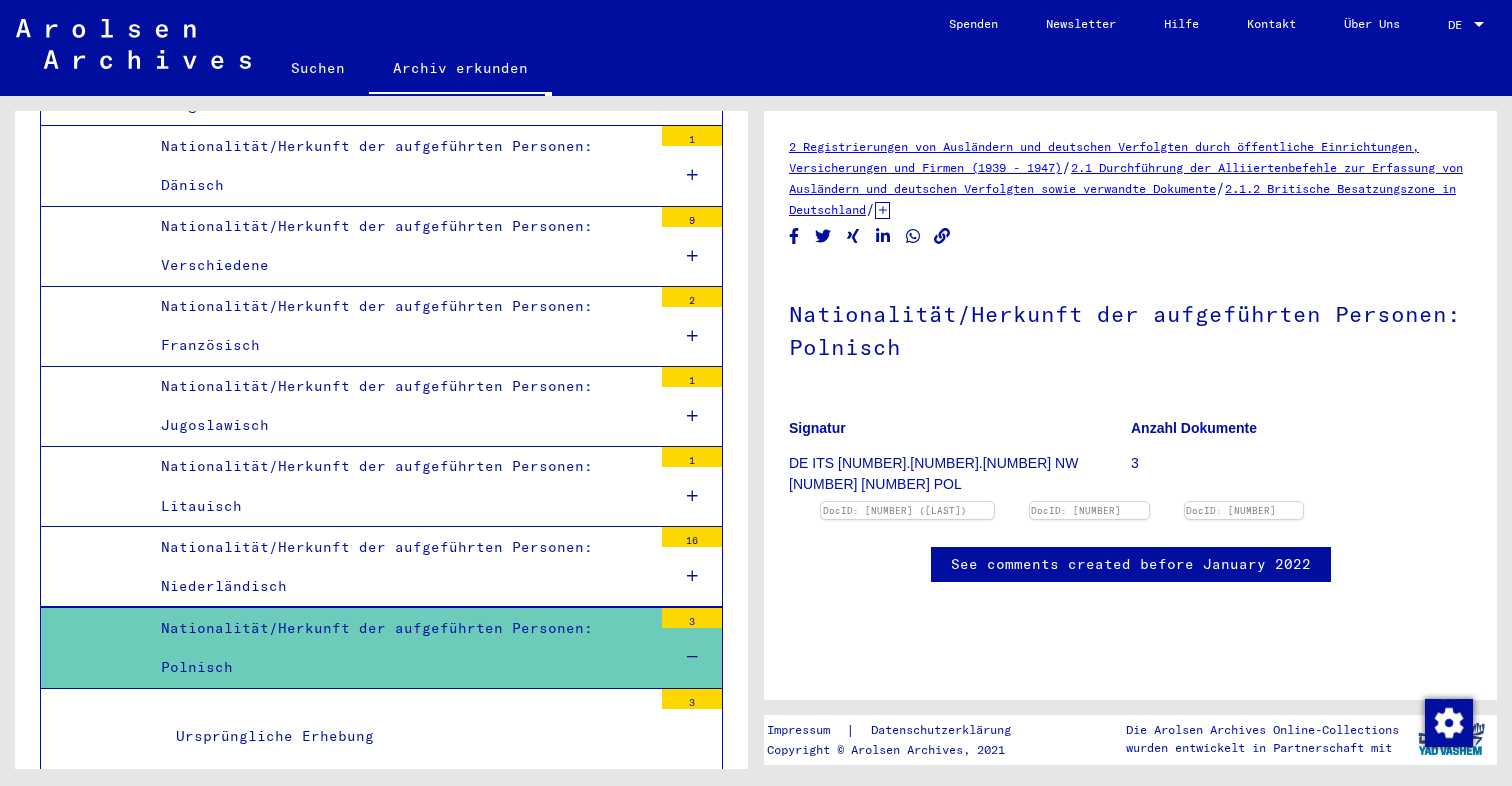 scroll, scrollTop: 0, scrollLeft: 0, axis: both 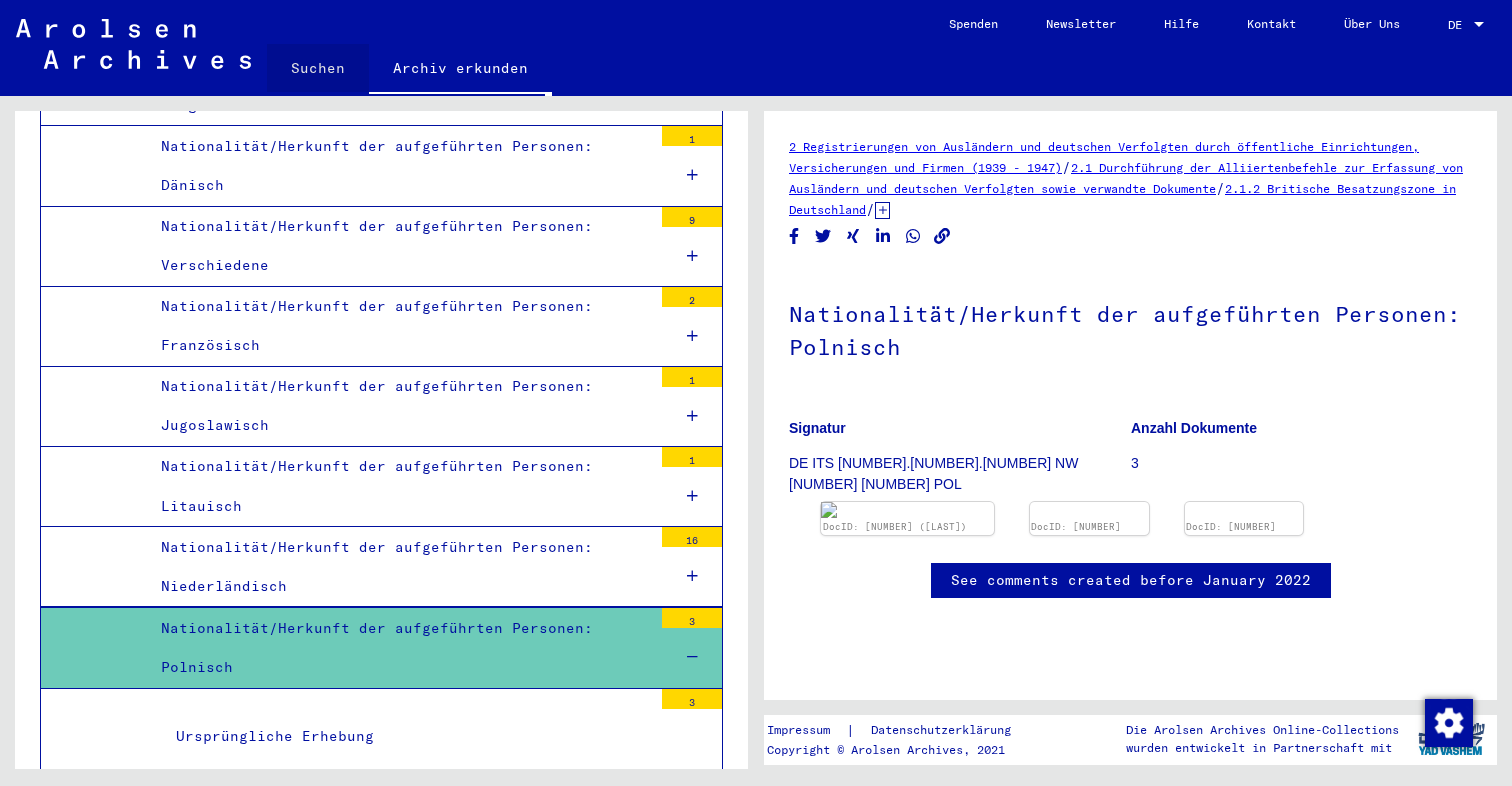 click on "Suchen" at bounding box center [318, 68] 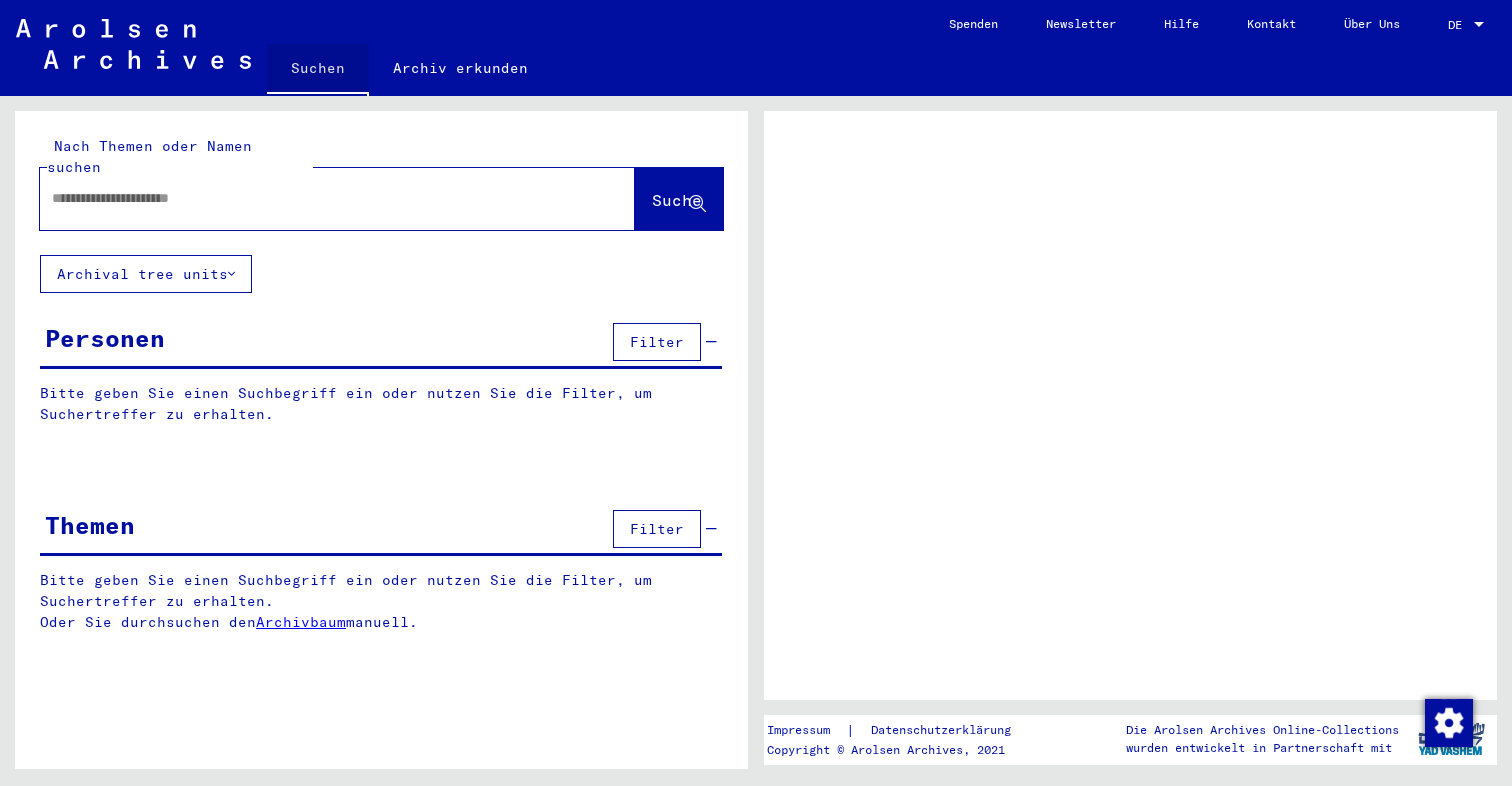click on "Suchen" at bounding box center [318, 70] 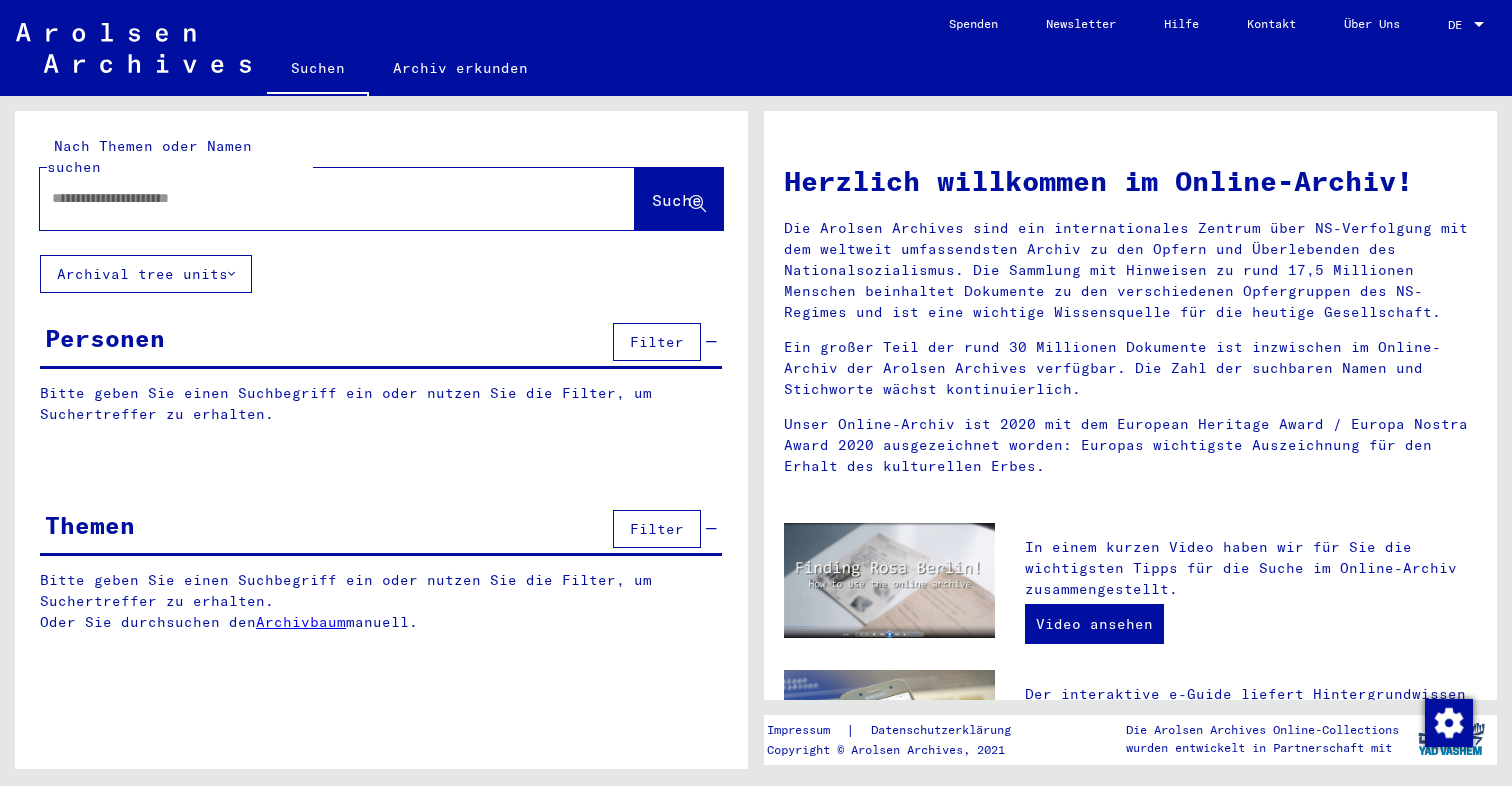 scroll, scrollTop: 0, scrollLeft: 0, axis: both 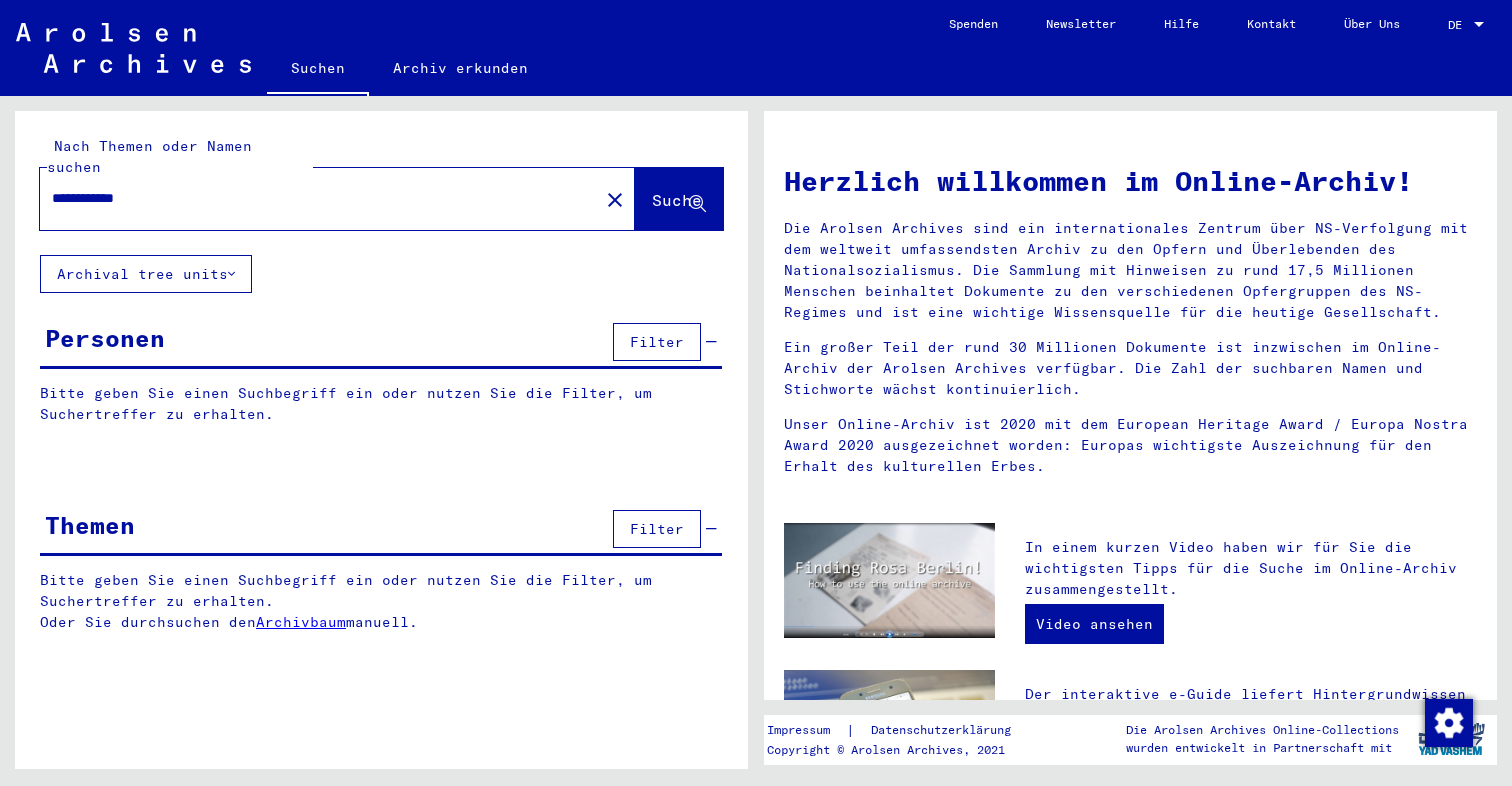 click on "Suche" at bounding box center [677, 200] 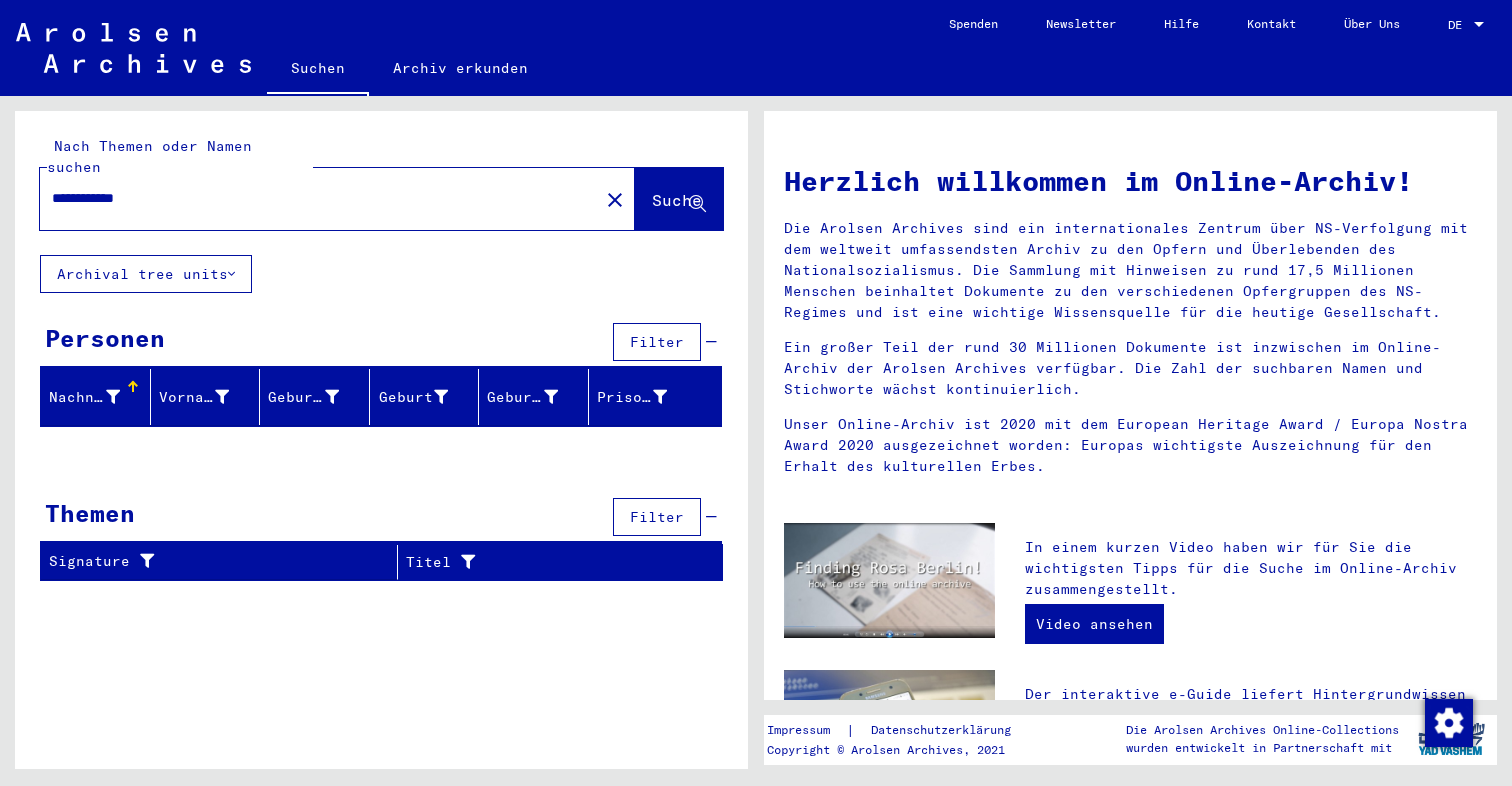 click on "Nachname" at bounding box center [84, 397] 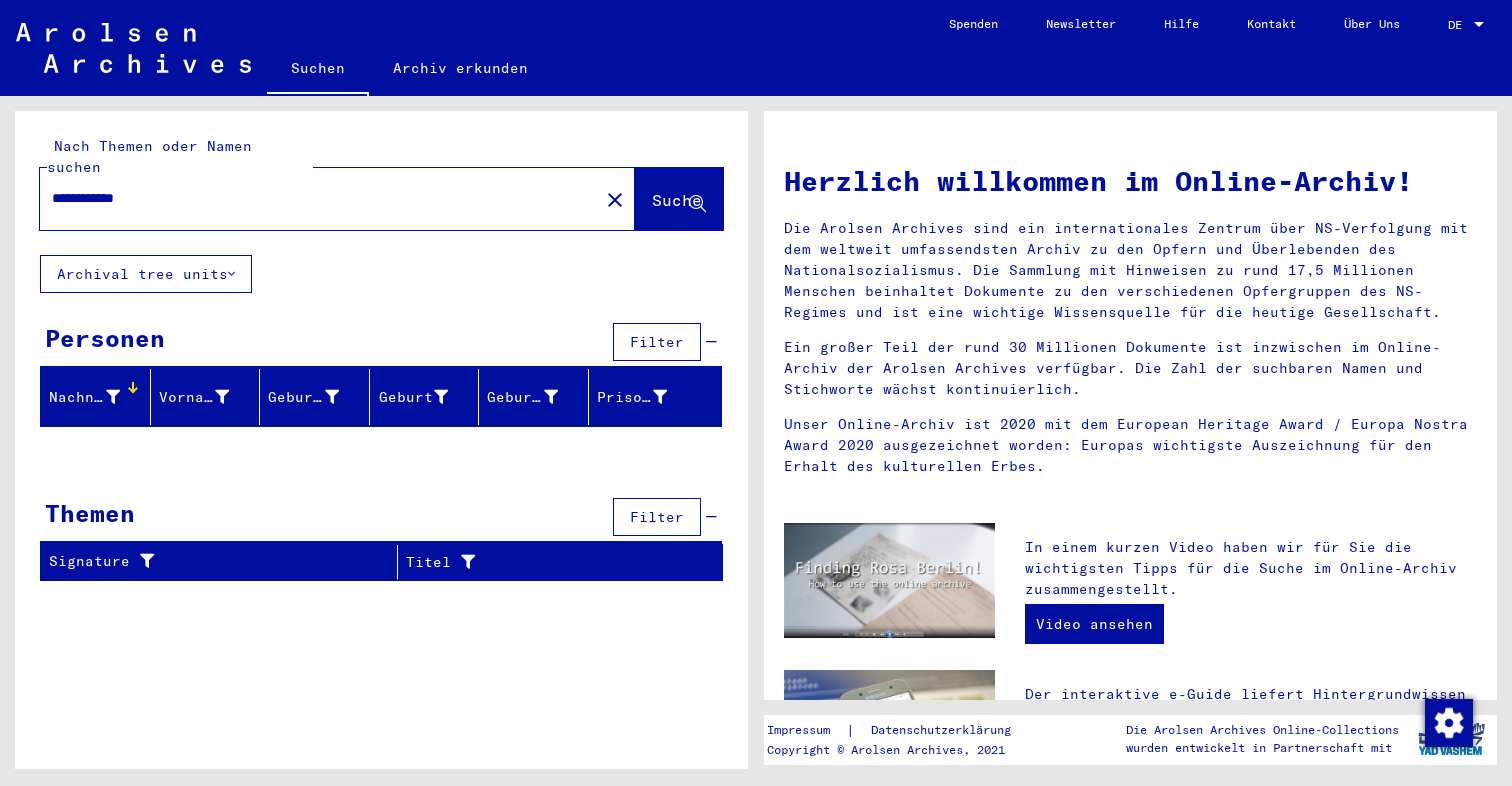 click at bounding box center [133, 387] 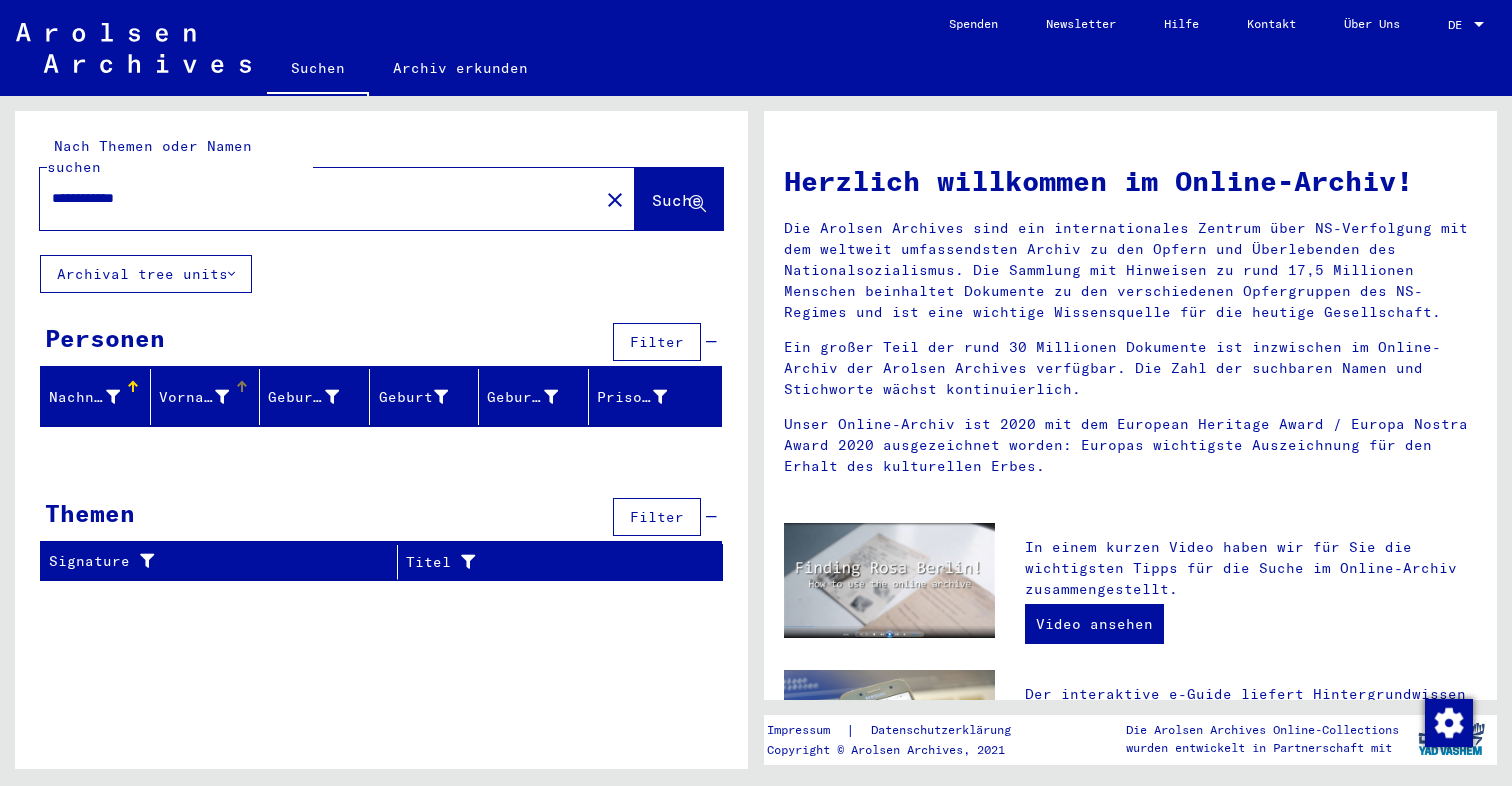 click on "Vorname" at bounding box center [194, 397] 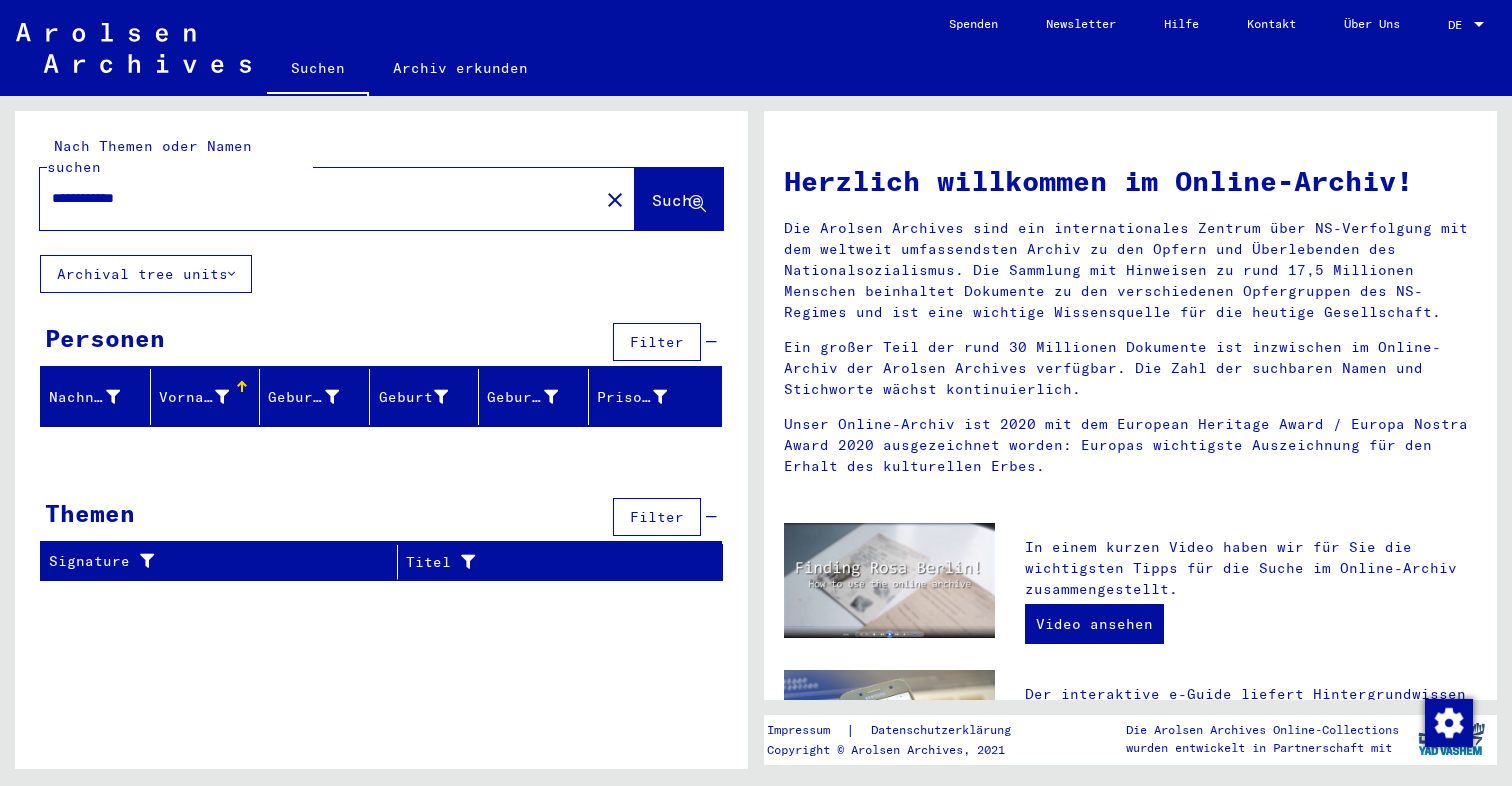 click on "Filter" at bounding box center [657, 342] 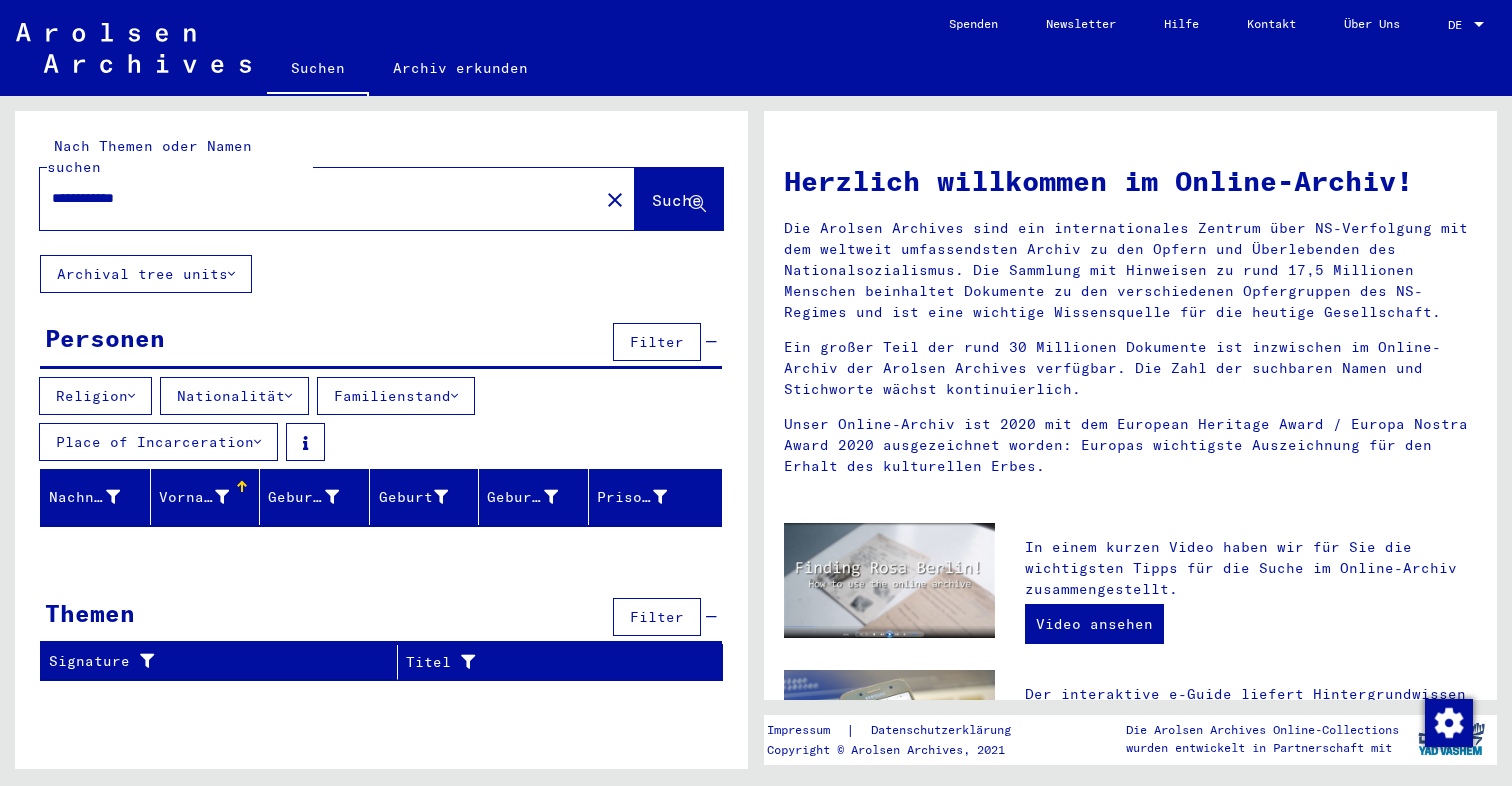 click at bounding box center (131, 396) 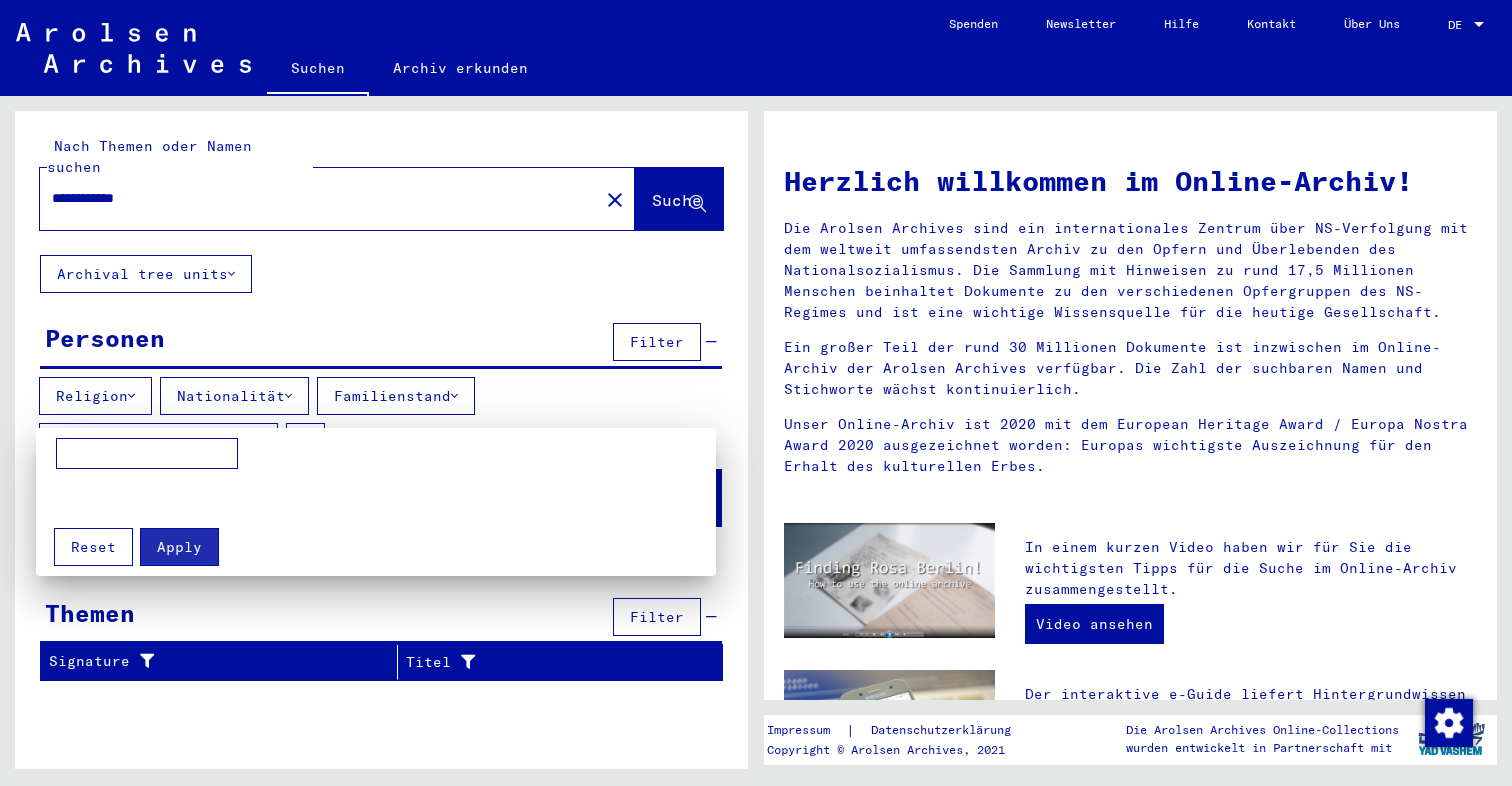 click on "Reset" at bounding box center [179, 547] 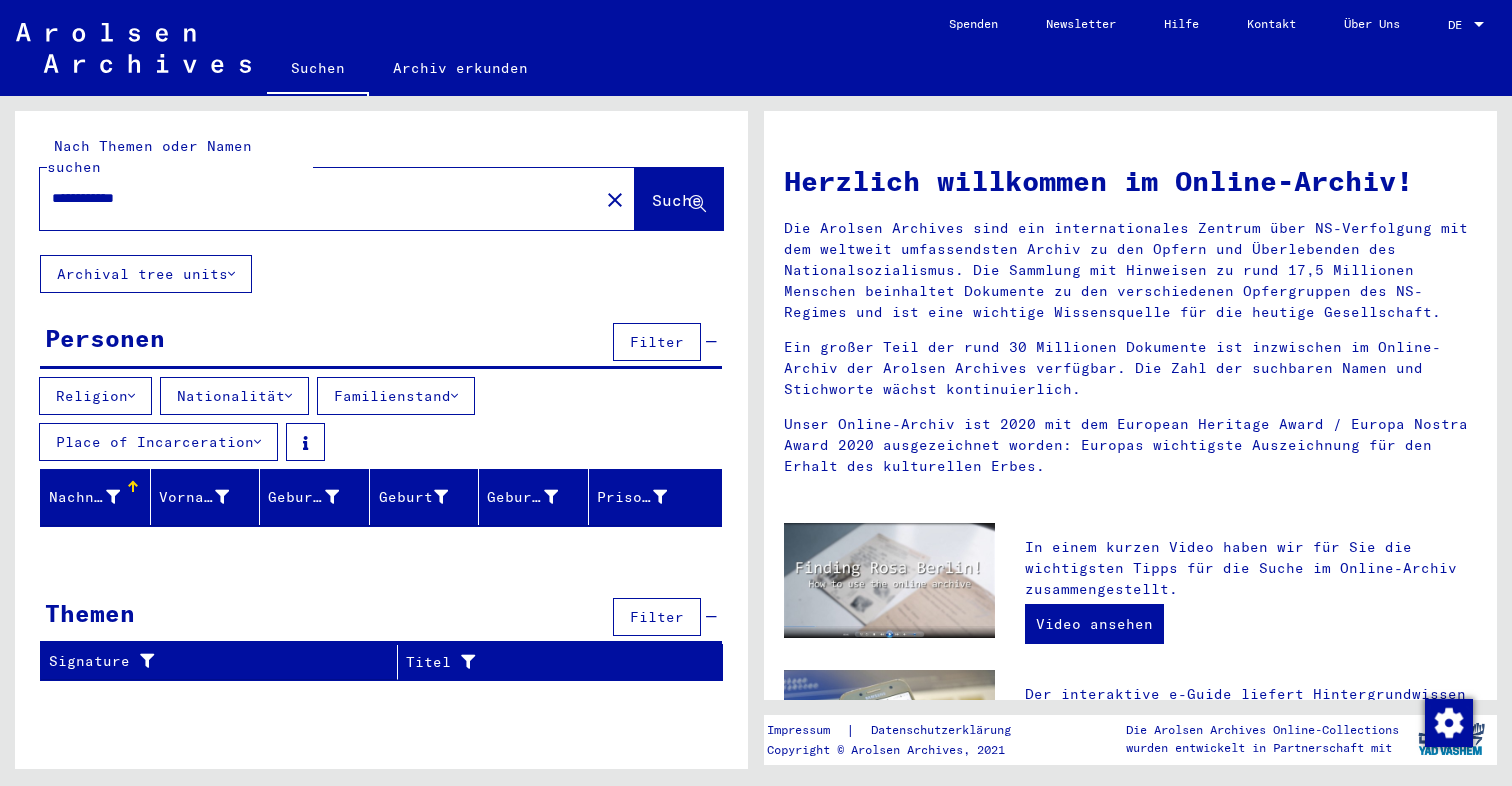 click on "Nachname" at bounding box center [84, 497] 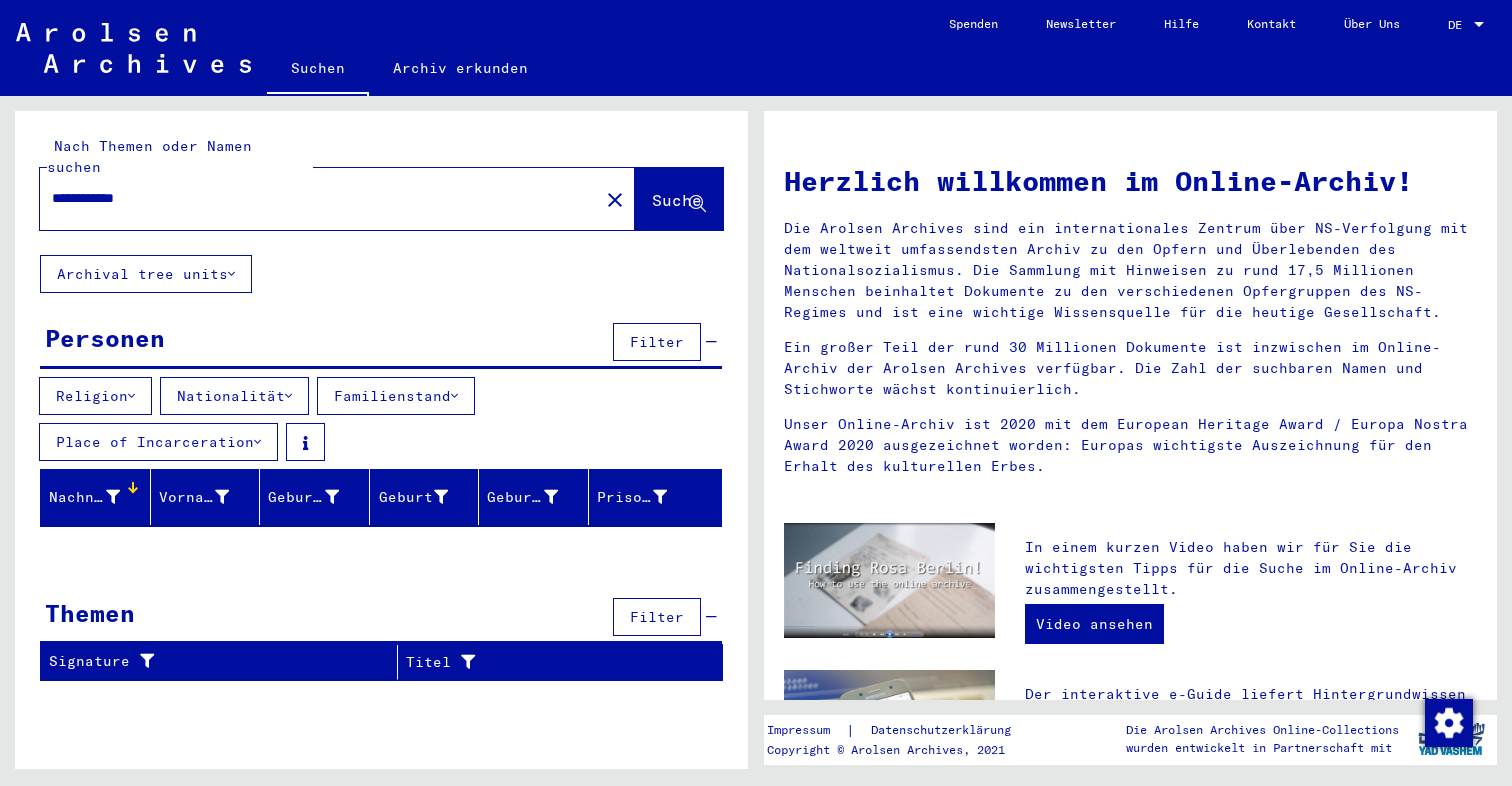 click on "close" at bounding box center (615, 200) 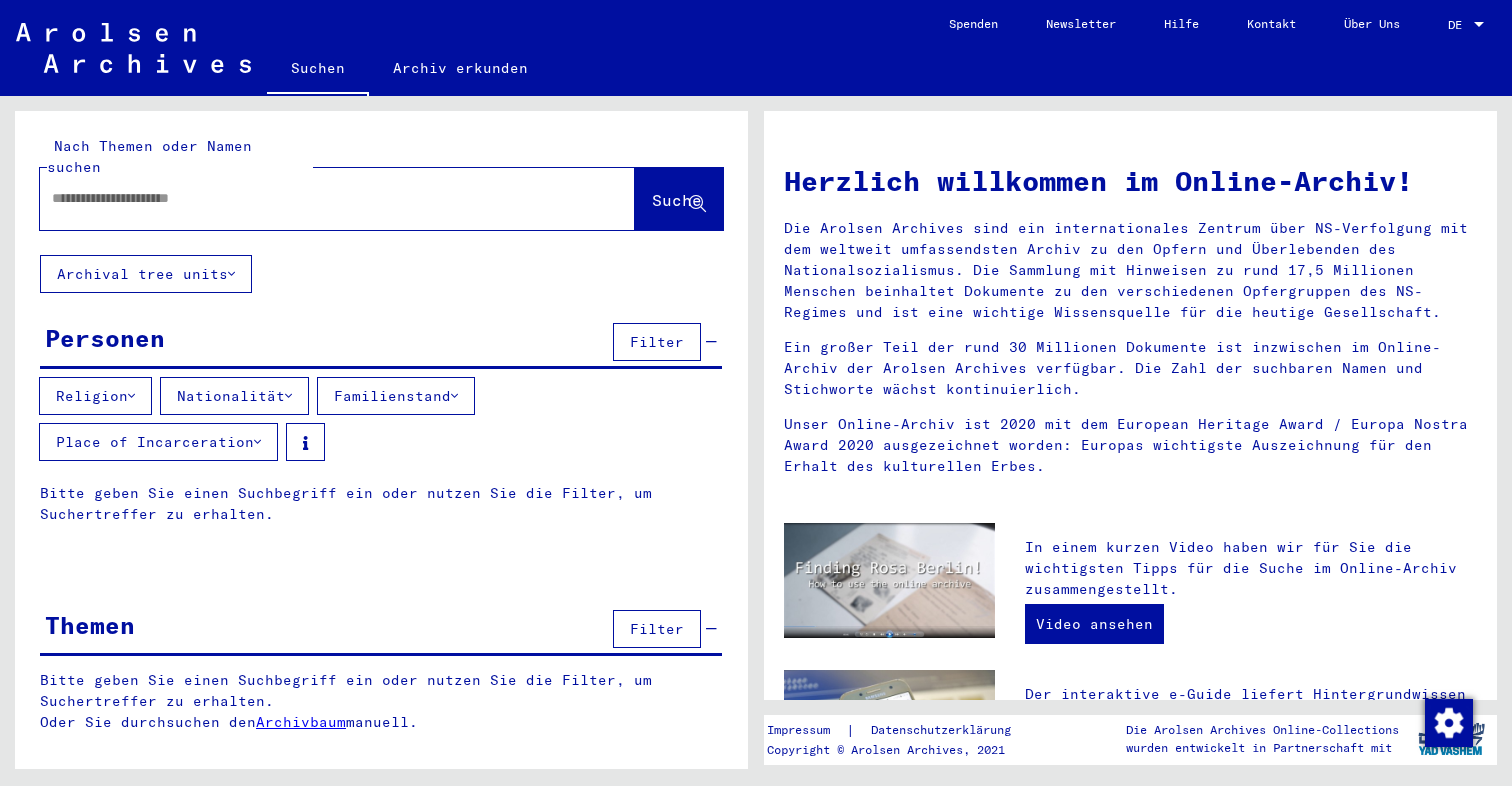 click at bounding box center [313, 198] 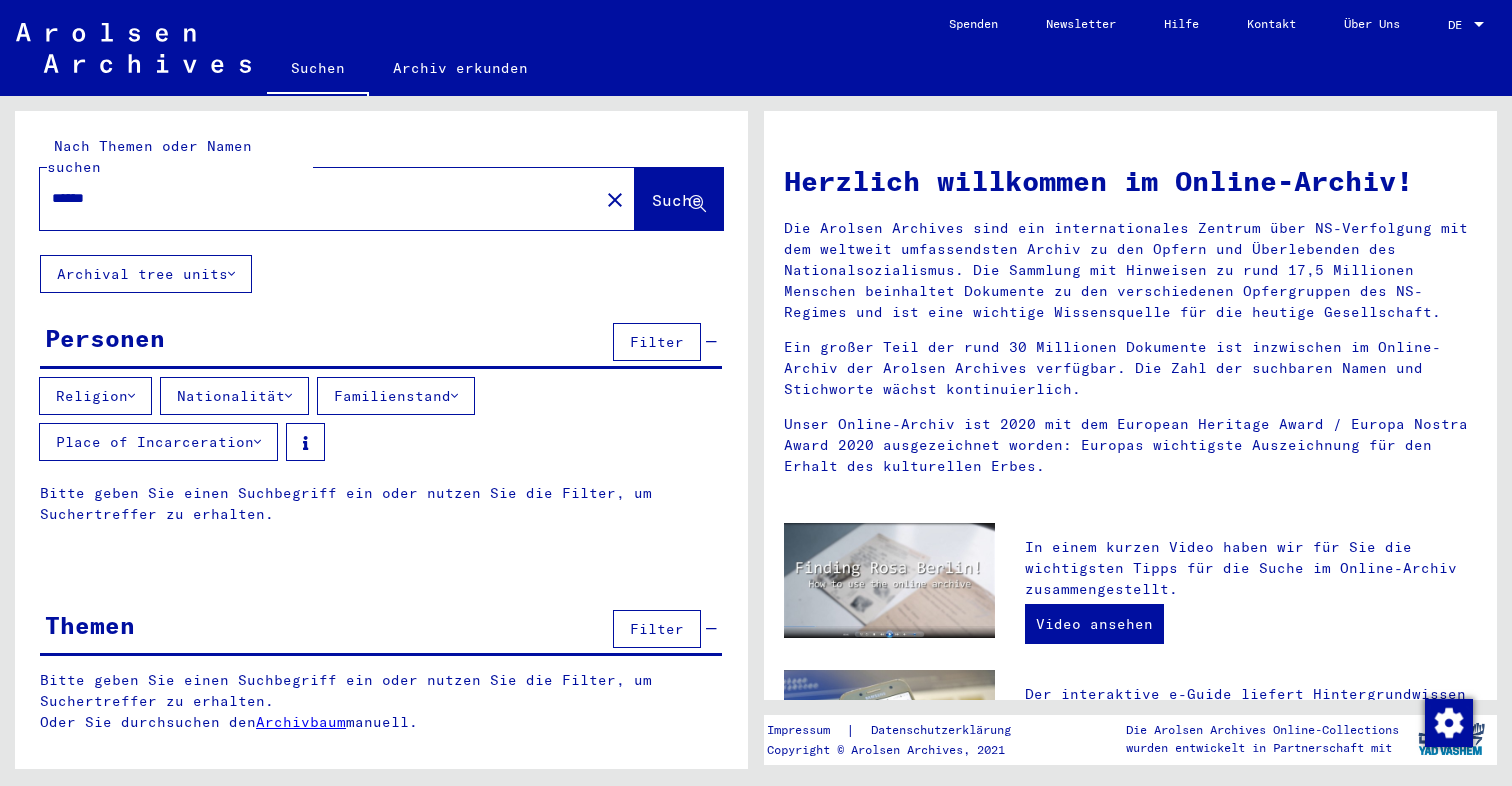 type on "******" 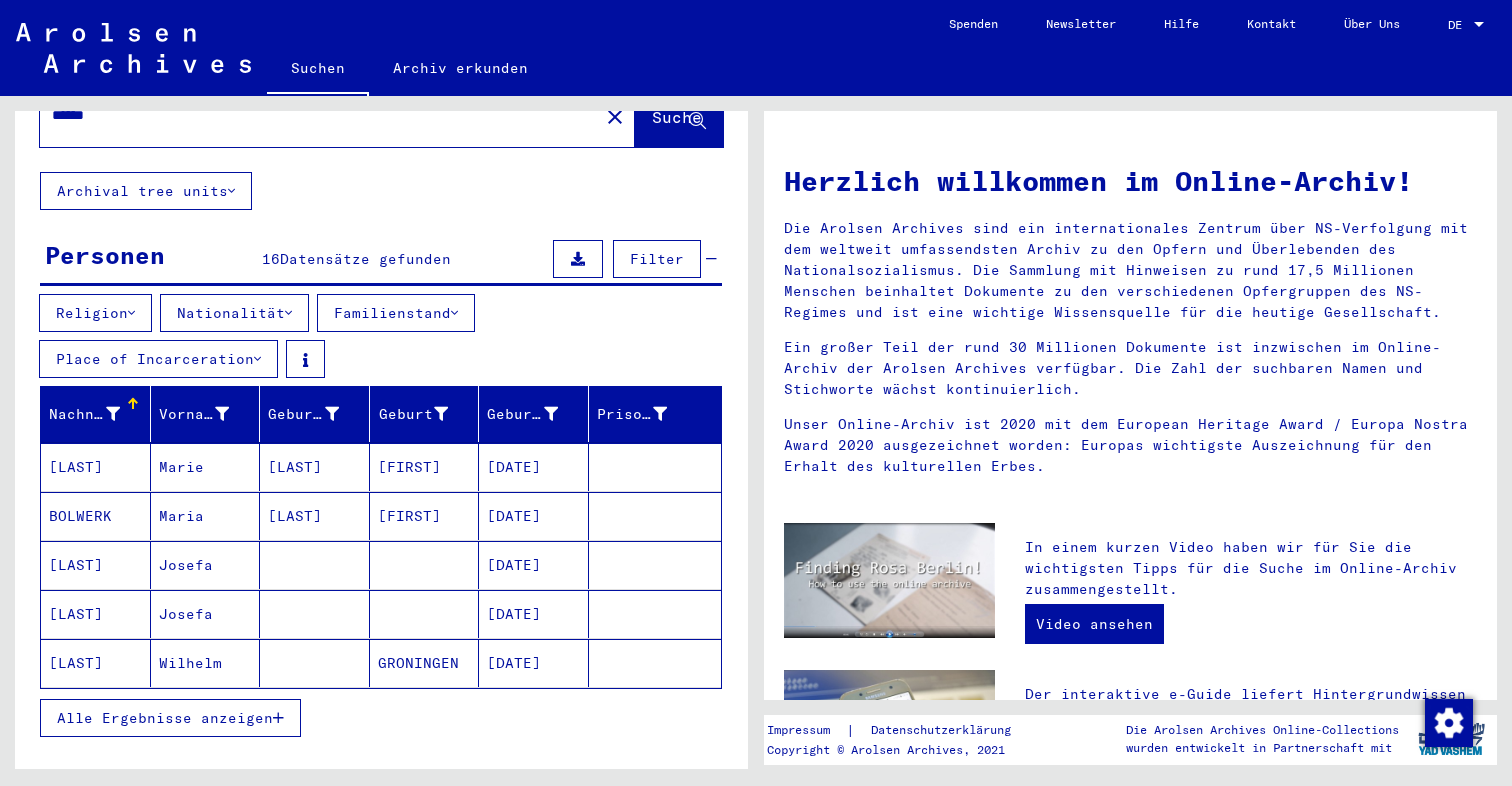 scroll, scrollTop: 100, scrollLeft: 0, axis: vertical 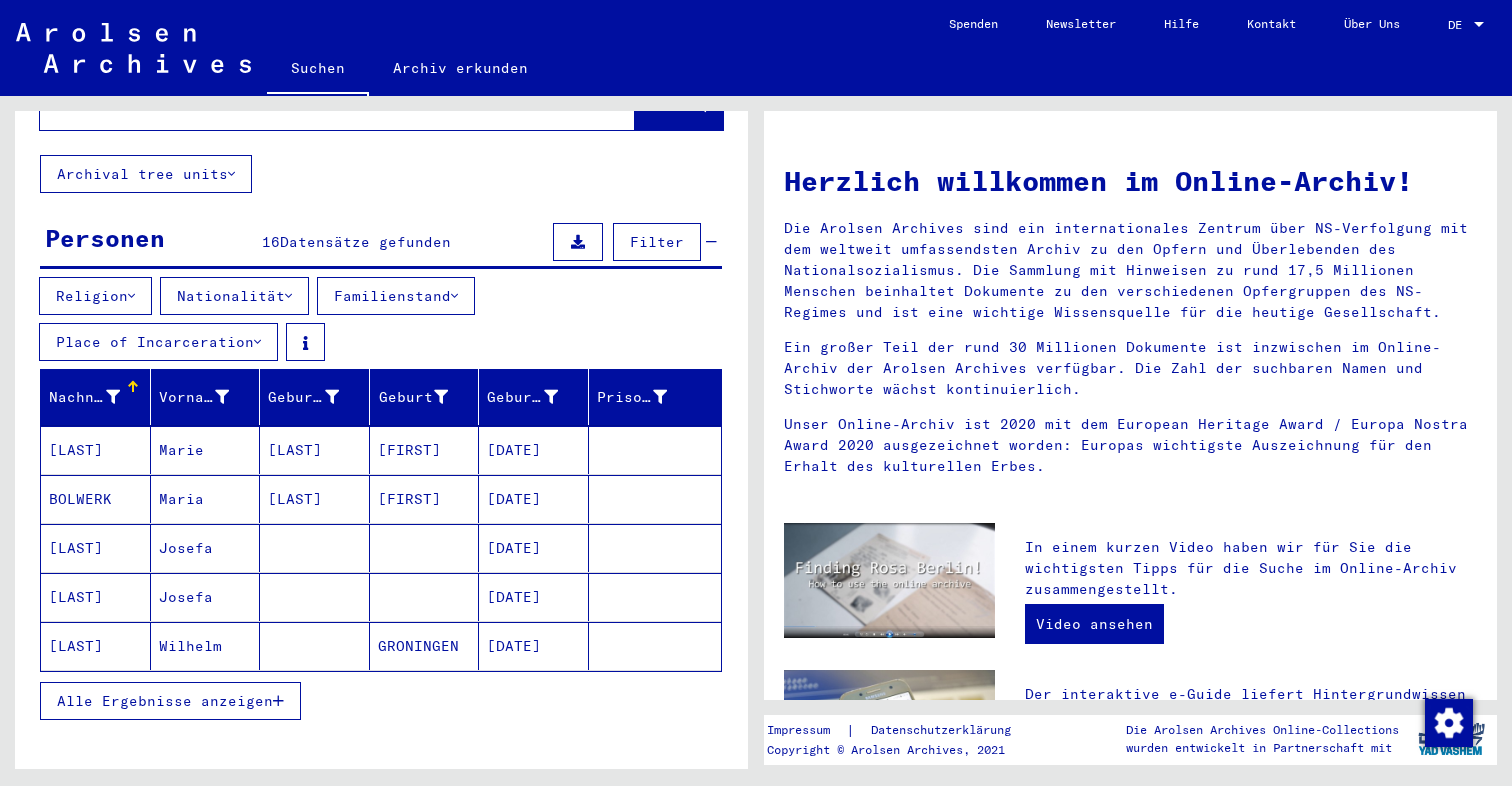 click on "Alle Ergebnisse anzeigen" at bounding box center (165, 701) 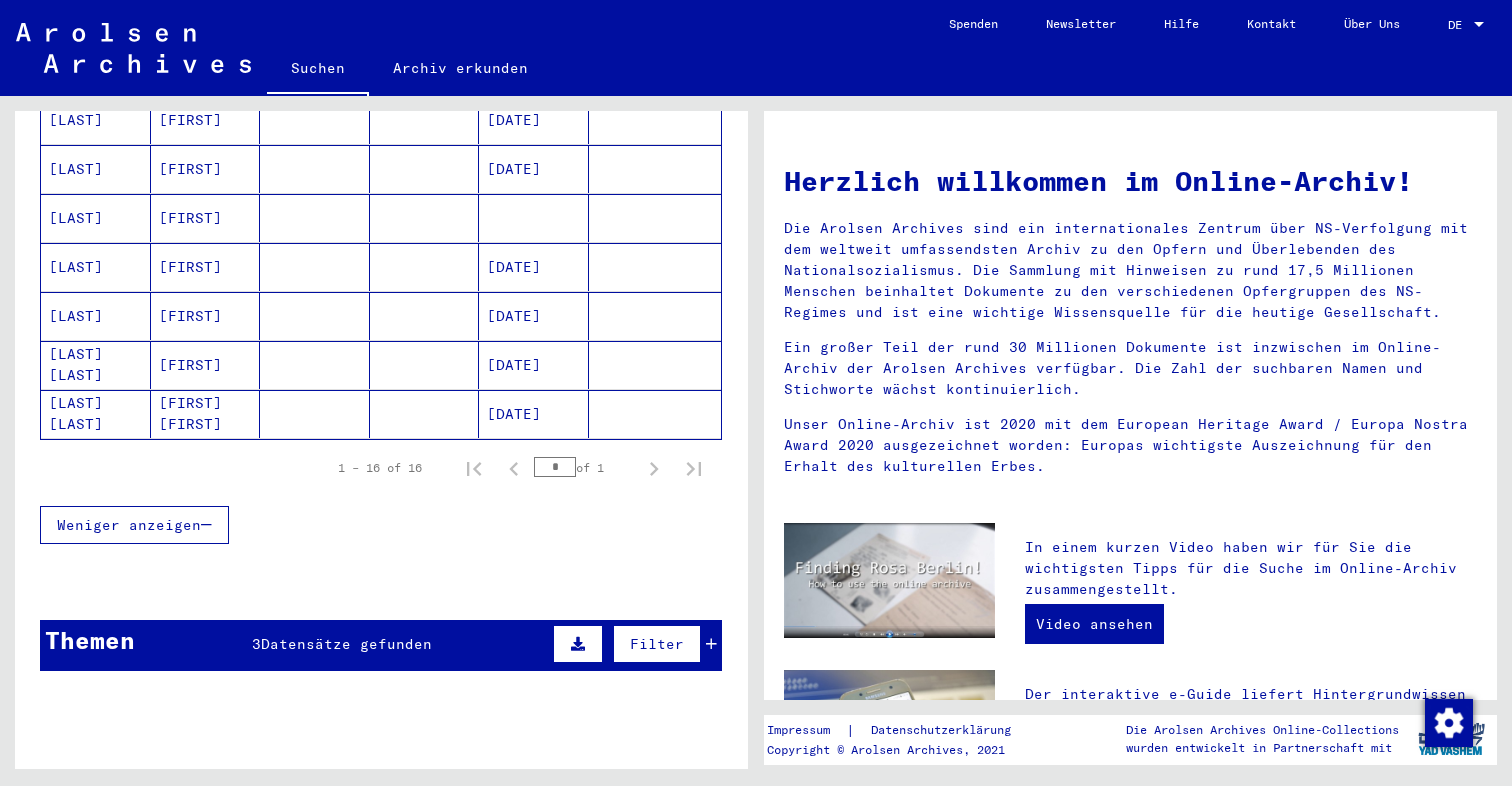 scroll, scrollTop: 875, scrollLeft: 0, axis: vertical 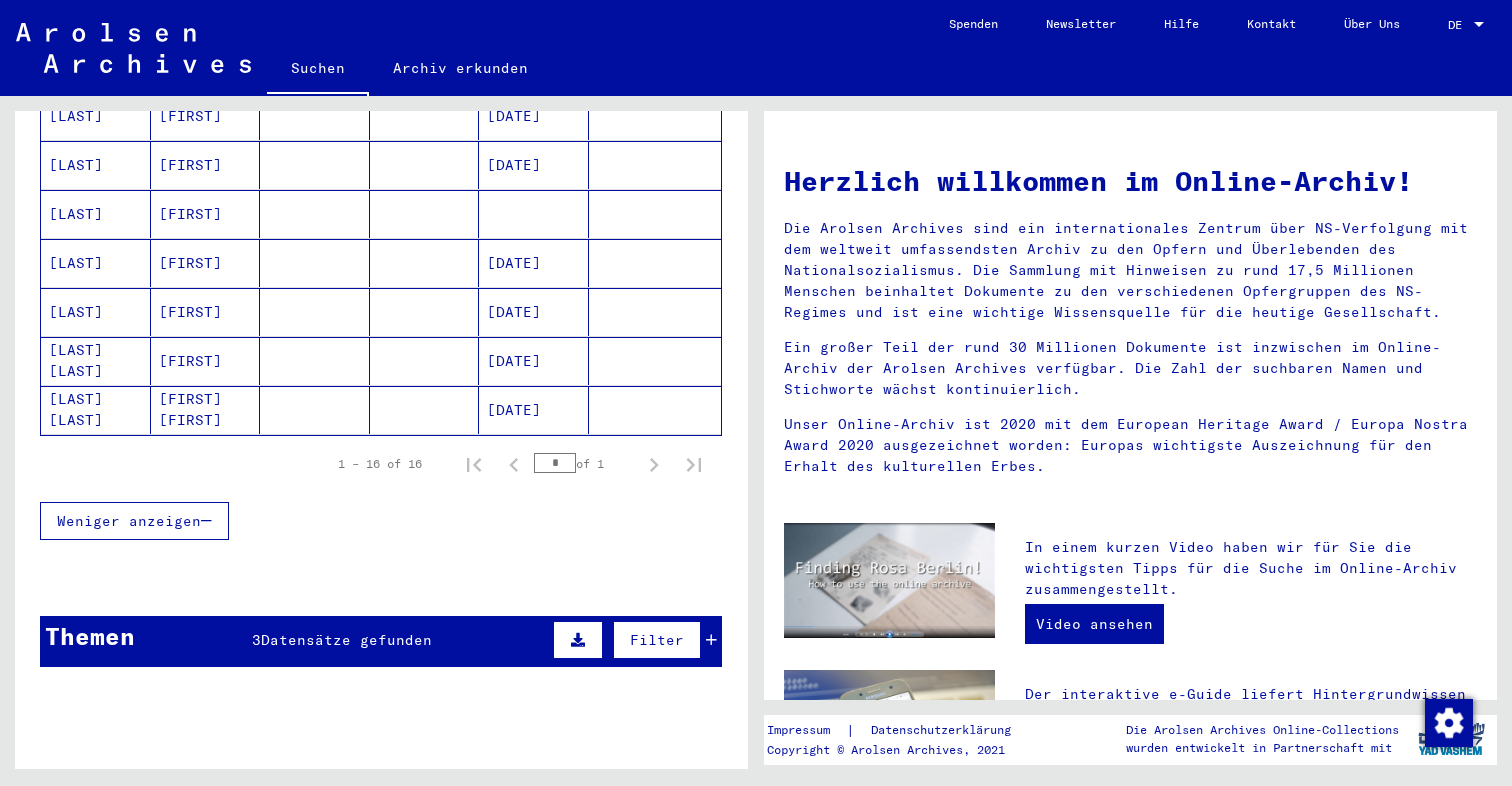 click on "Datensätze gefunden" at bounding box center [346, 640] 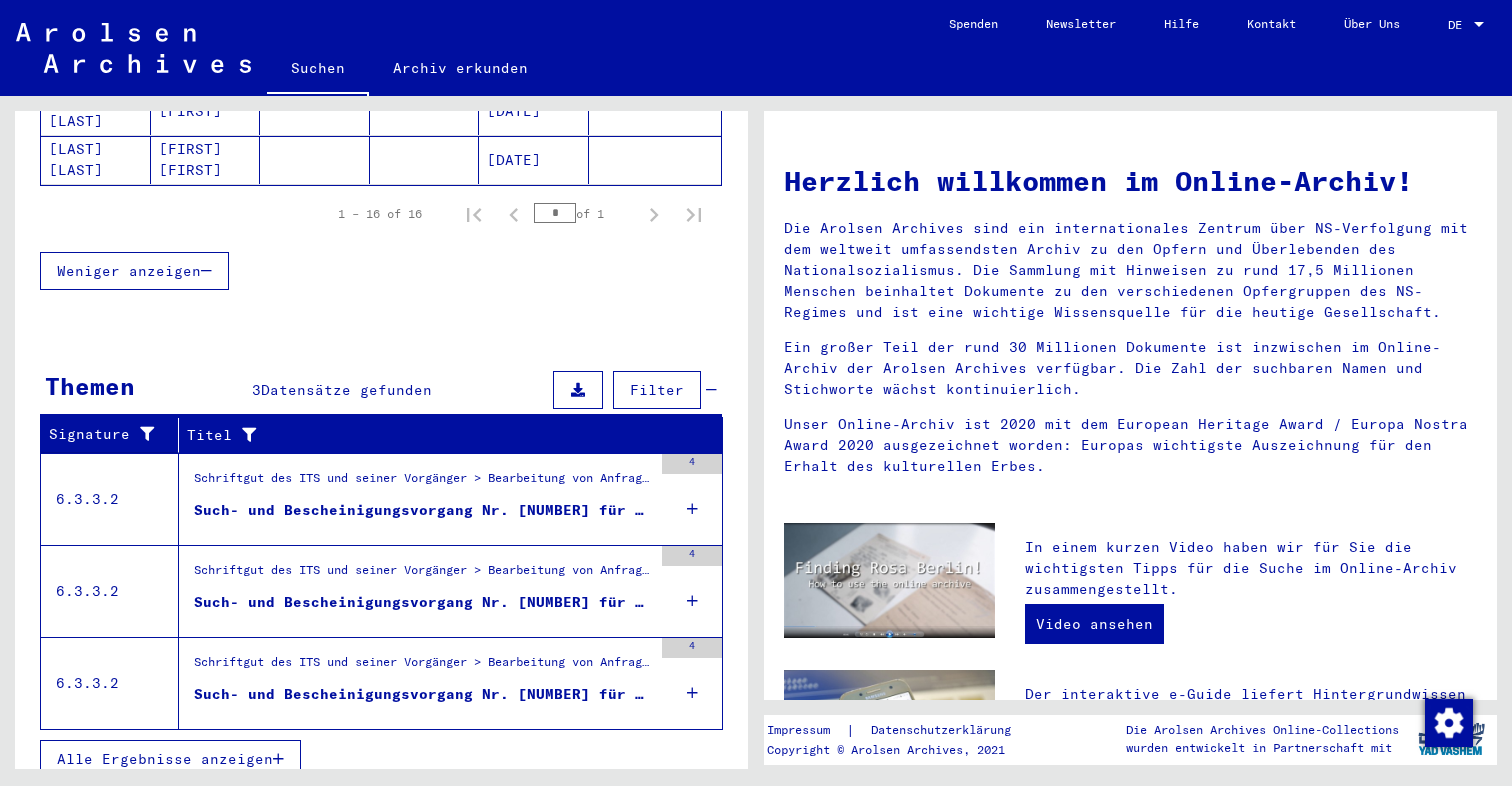 scroll, scrollTop: 1124, scrollLeft: 0, axis: vertical 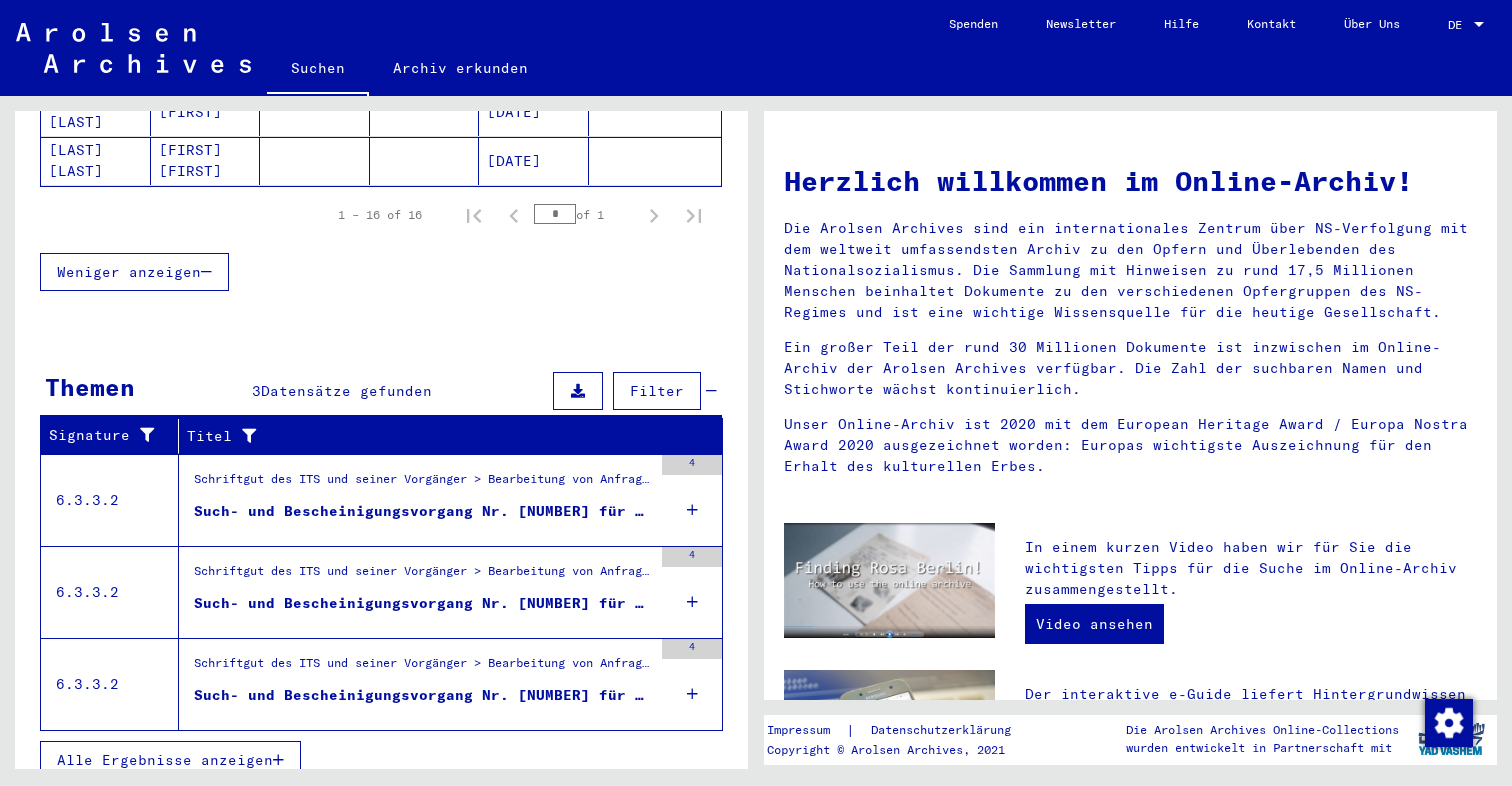 click on "Such- und Bescheinigungsvorgang Nr. [NUMBER] für [LAST], [FIRST] geboren [DATE]" at bounding box center [423, 511] 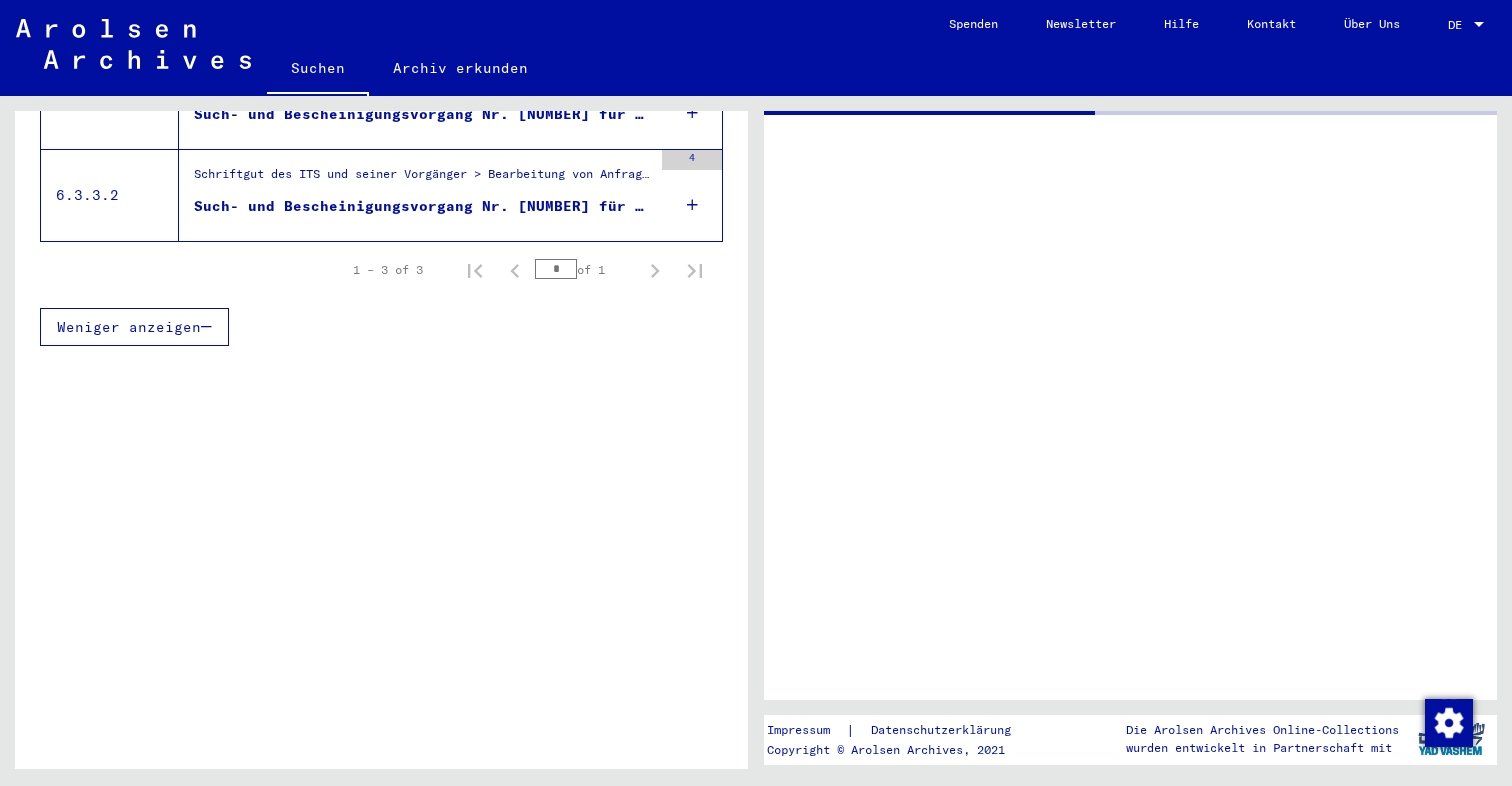 scroll, scrollTop: 636, scrollLeft: 0, axis: vertical 